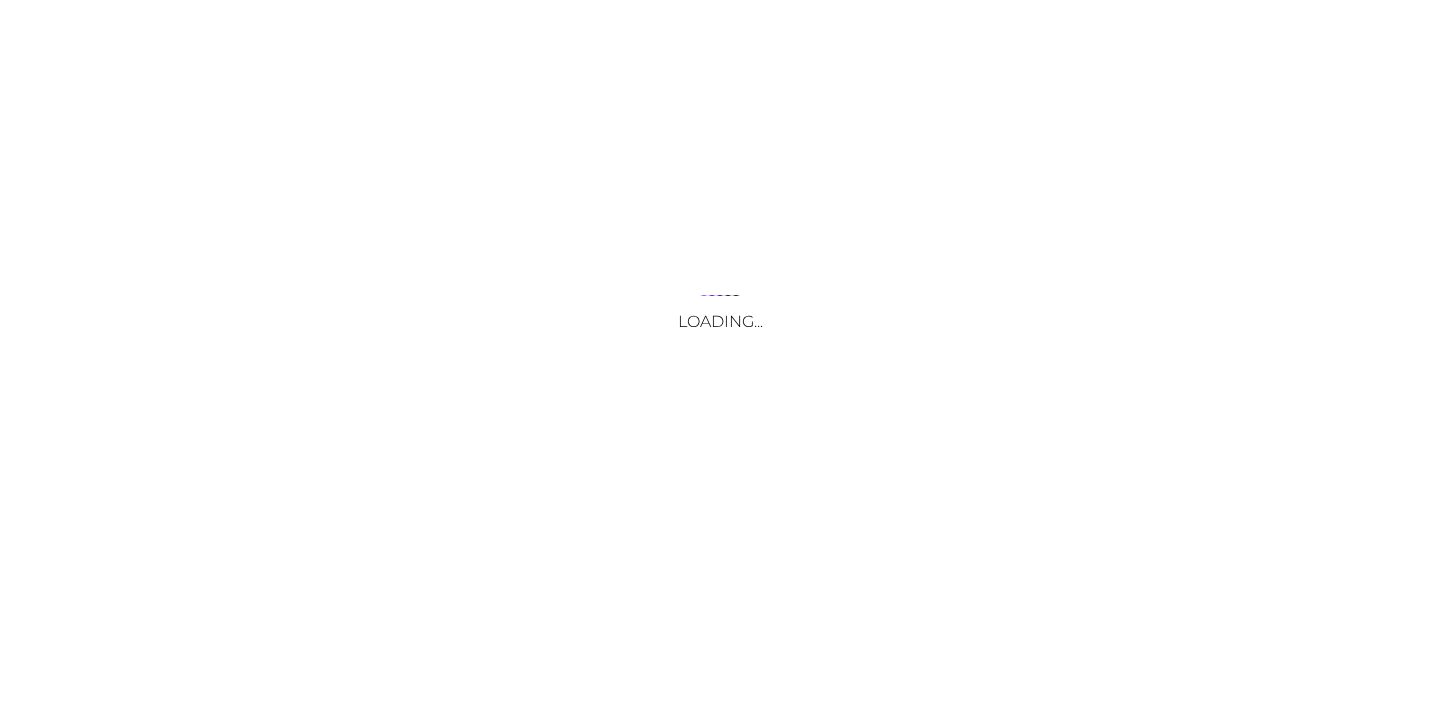 scroll, scrollTop: 0, scrollLeft: 0, axis: both 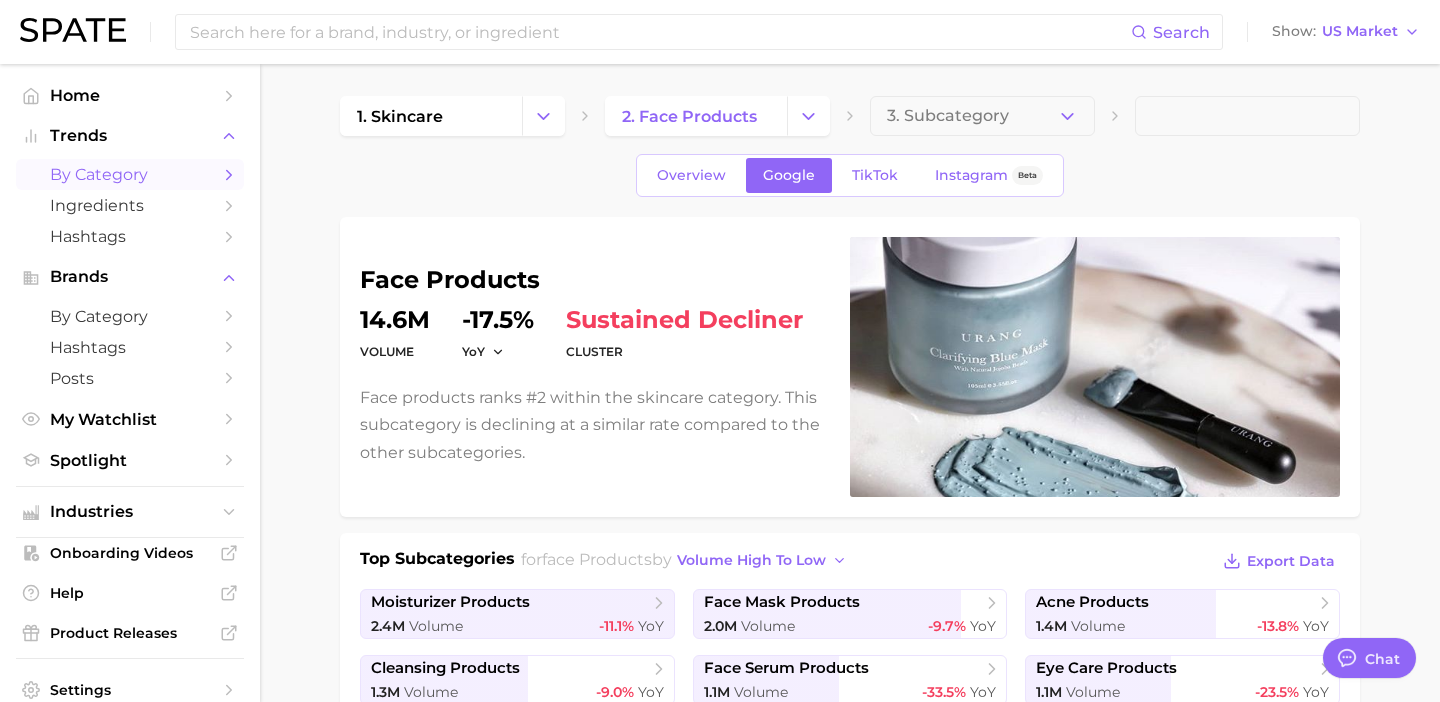 click on "by Category" at bounding box center [130, 174] 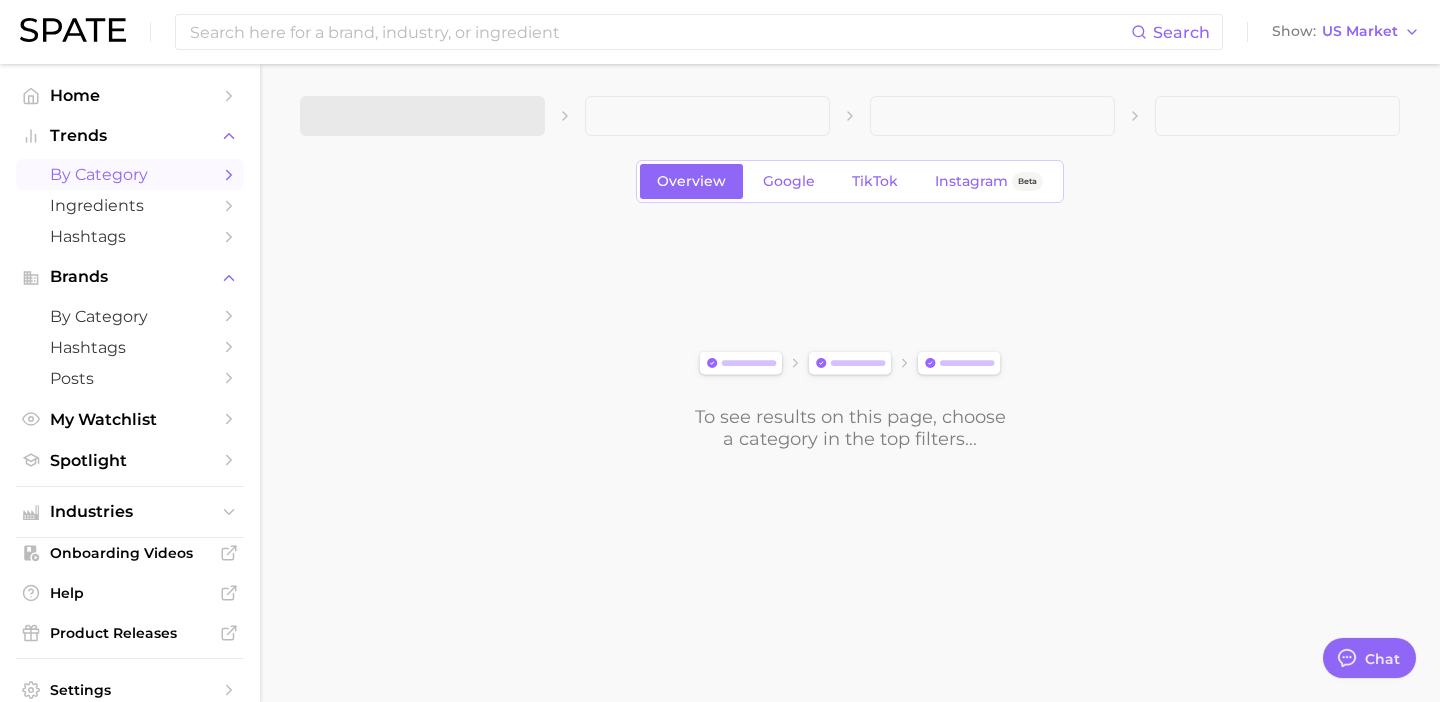 type on "x" 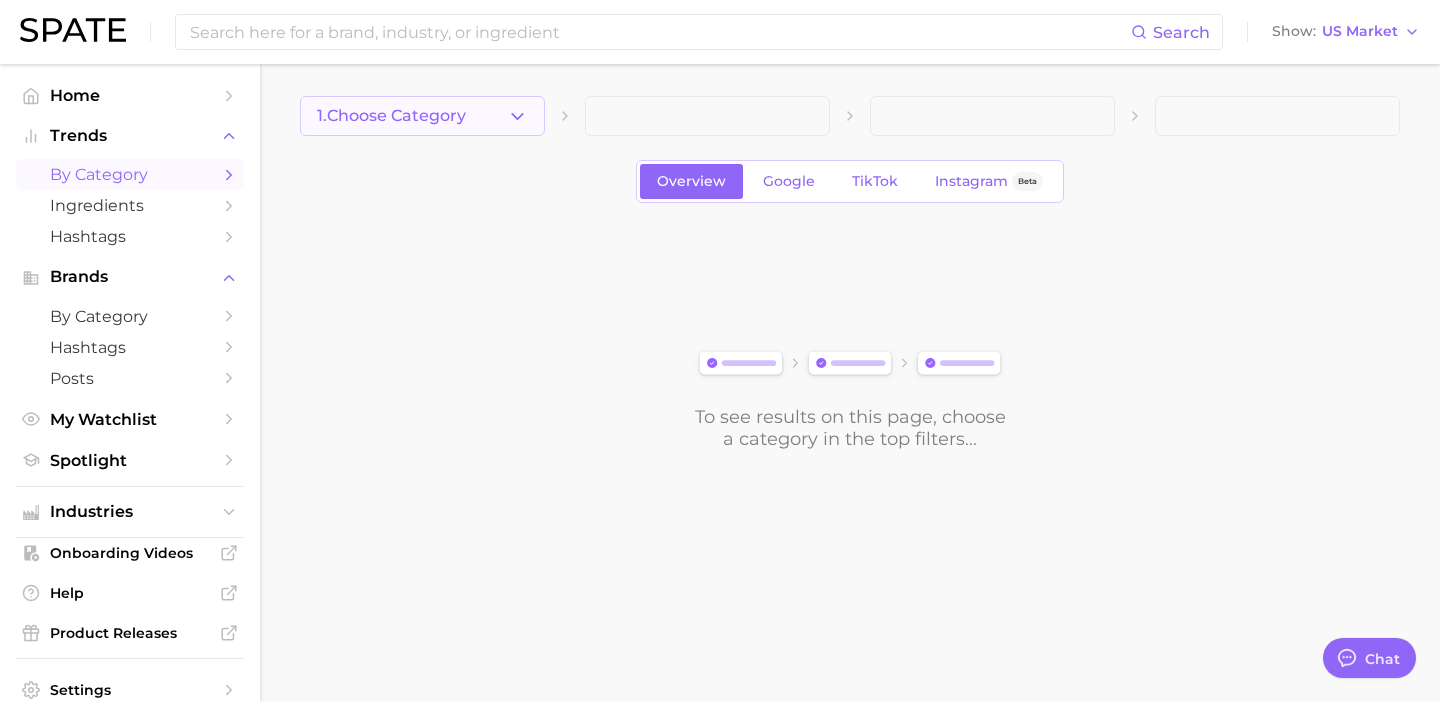 click on "1.  Choose Category" at bounding box center [422, 116] 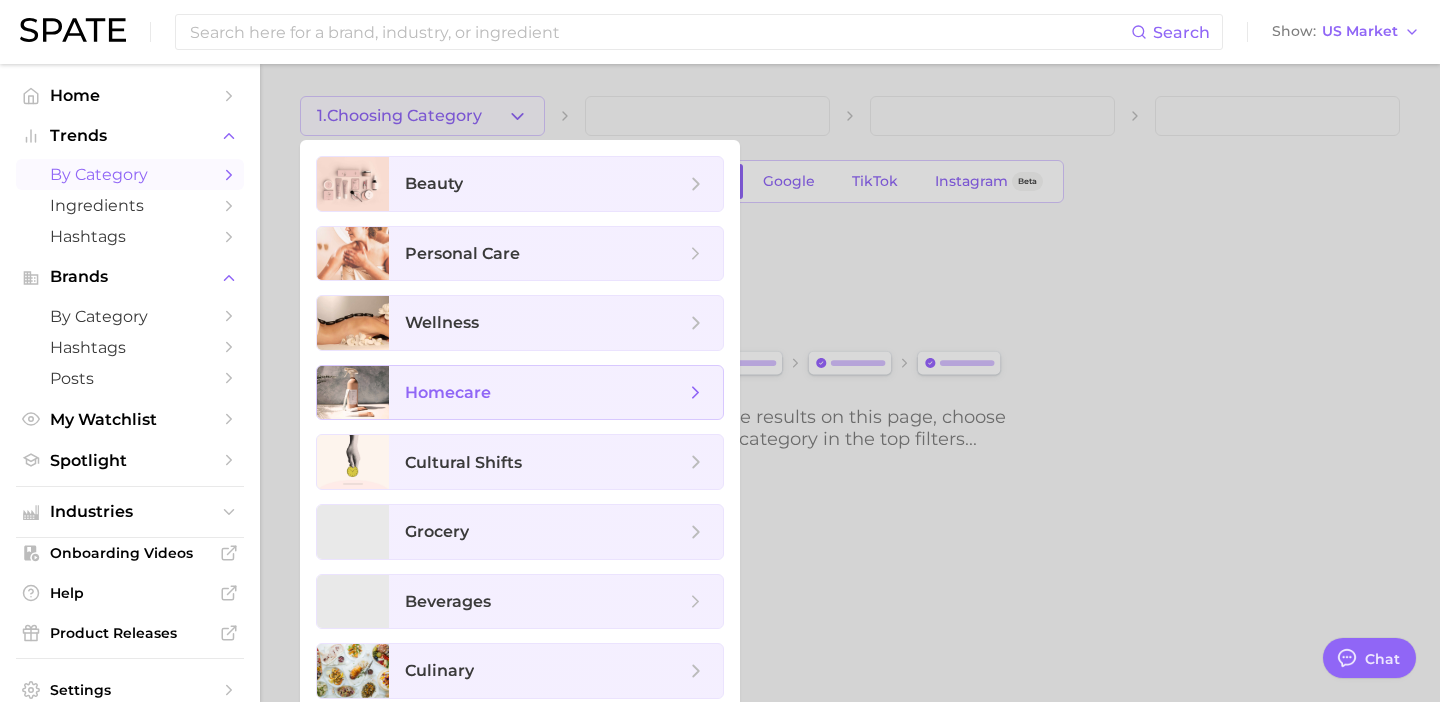 scroll, scrollTop: 82, scrollLeft: 0, axis: vertical 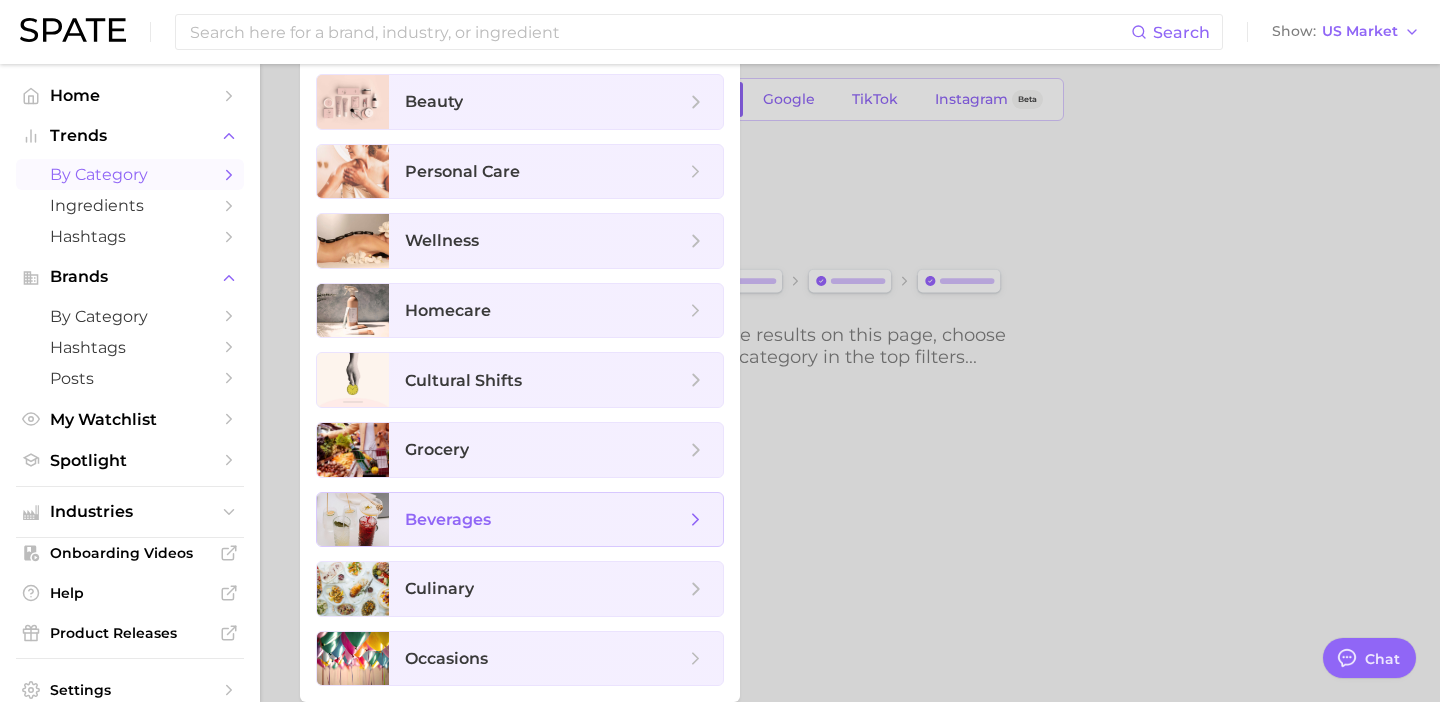 click on "beverages" at bounding box center [545, 520] 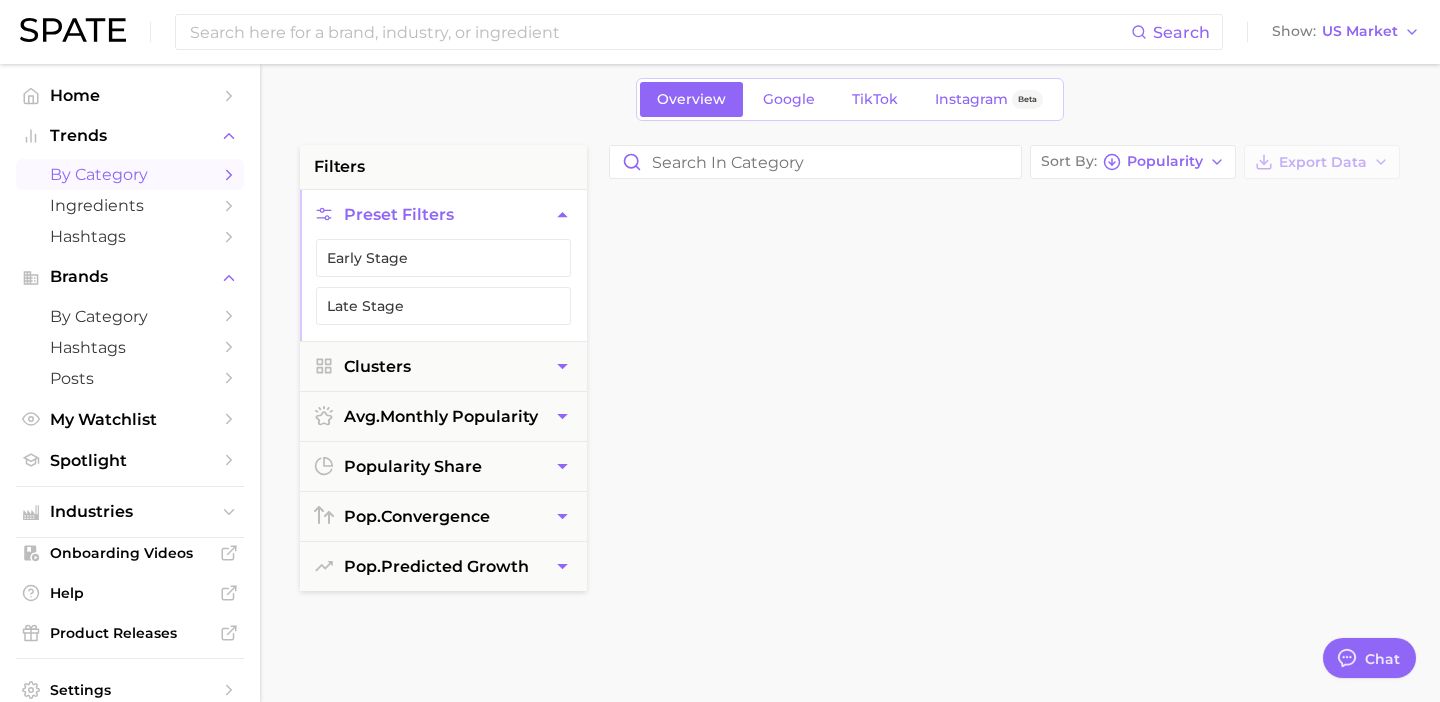 scroll, scrollTop: 0, scrollLeft: 0, axis: both 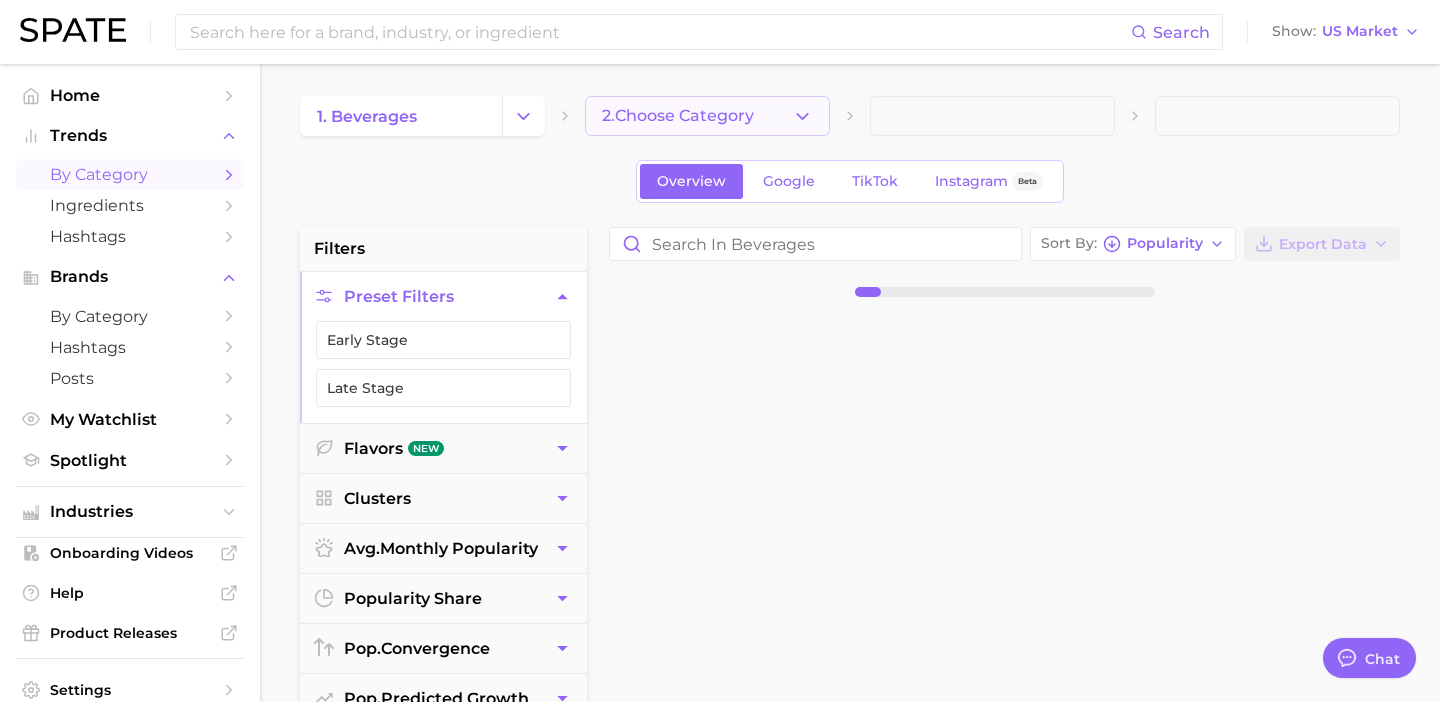 click on "2.  Choose Category" at bounding box center [707, 116] 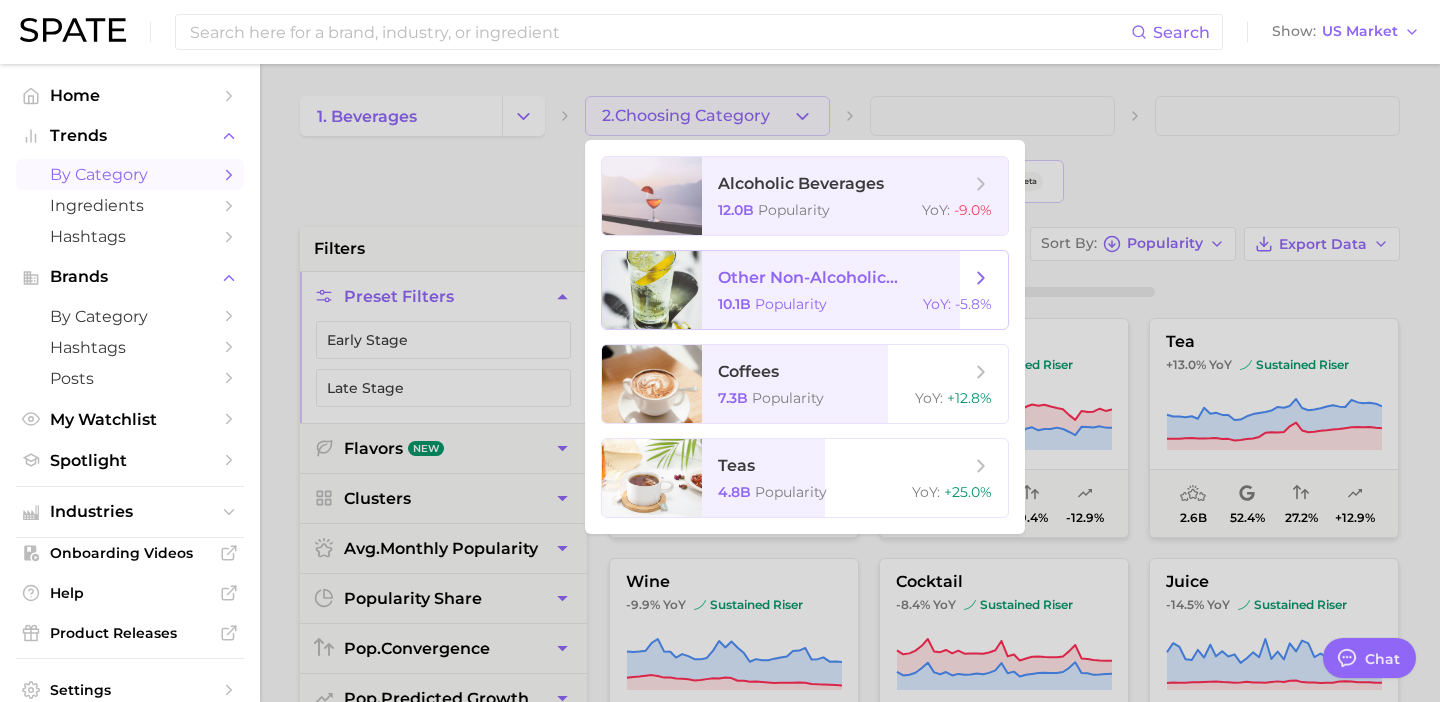 click on "other non-alcoholic beverages" at bounding box center (844, 277) 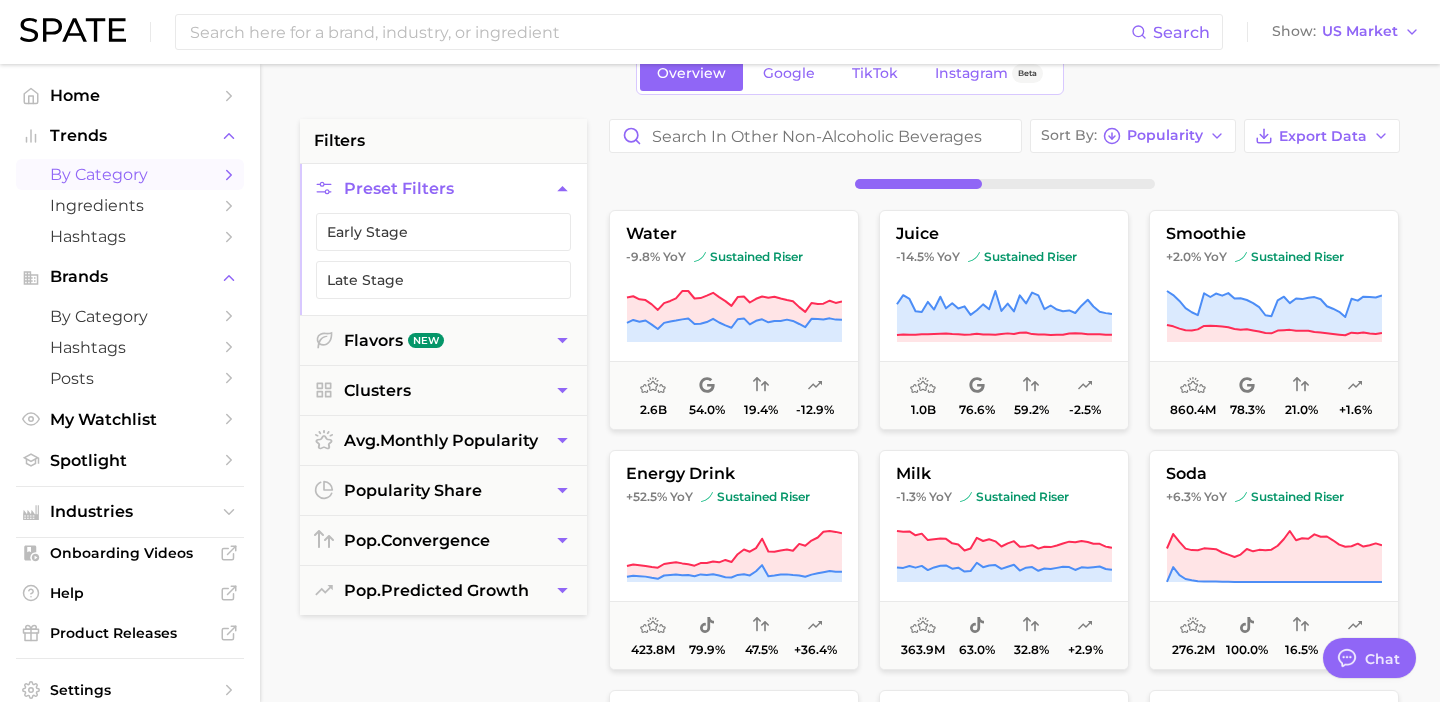 scroll, scrollTop: 120, scrollLeft: 0, axis: vertical 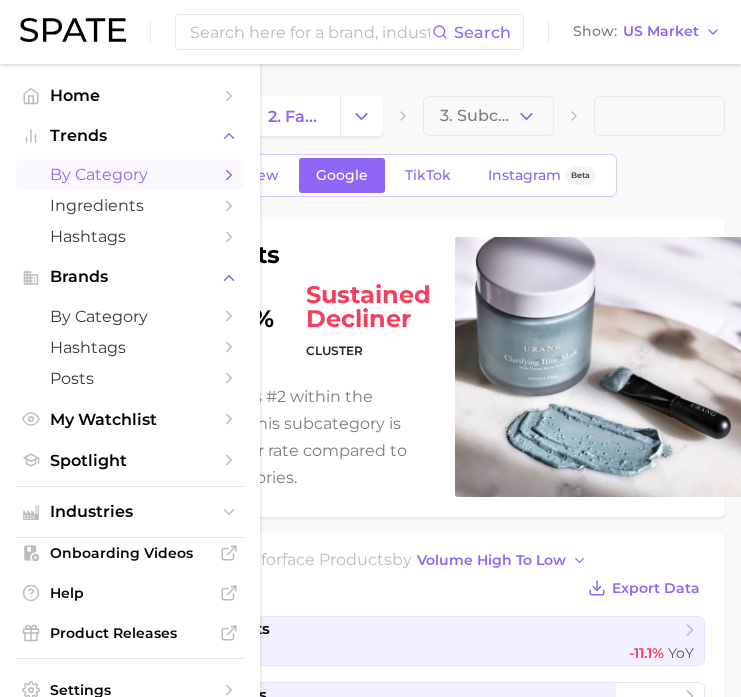 click on "by Category" at bounding box center (130, 174) 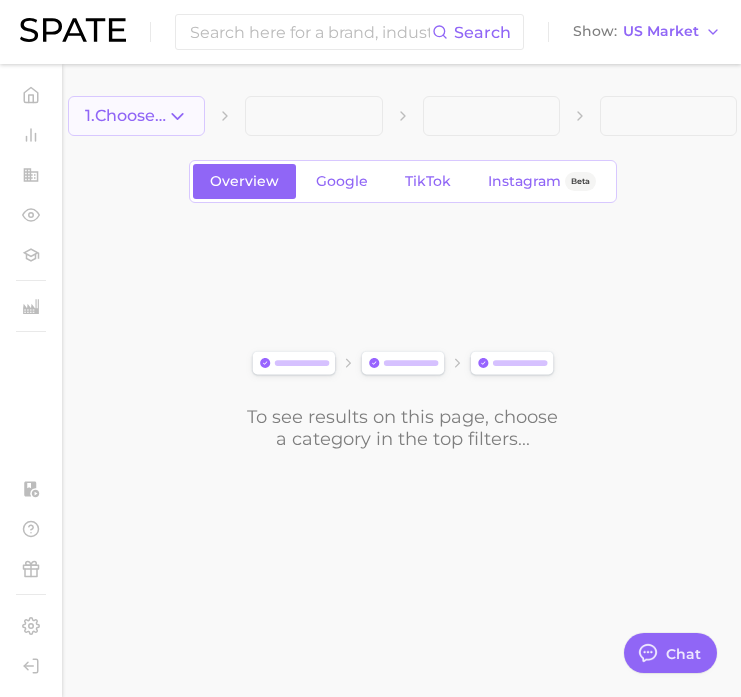 click 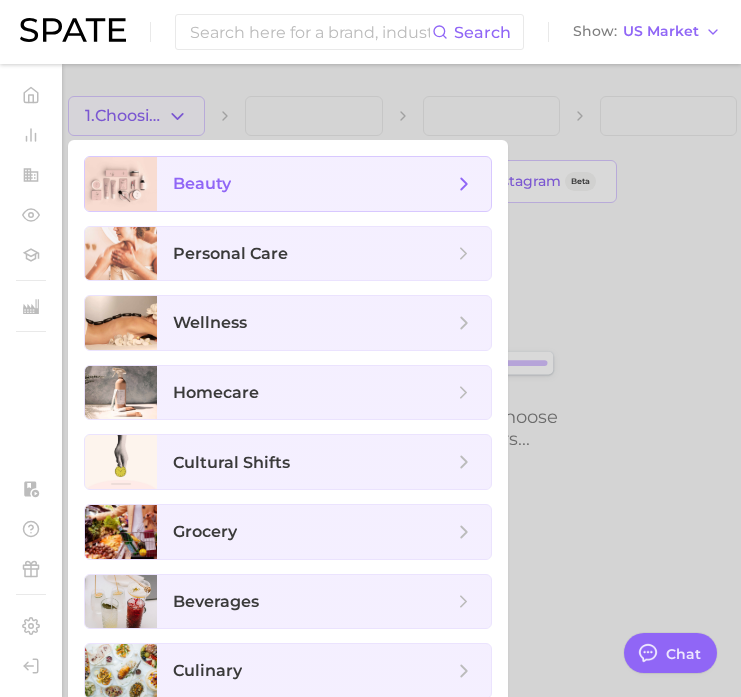 click on "beauty" at bounding box center (202, 183) 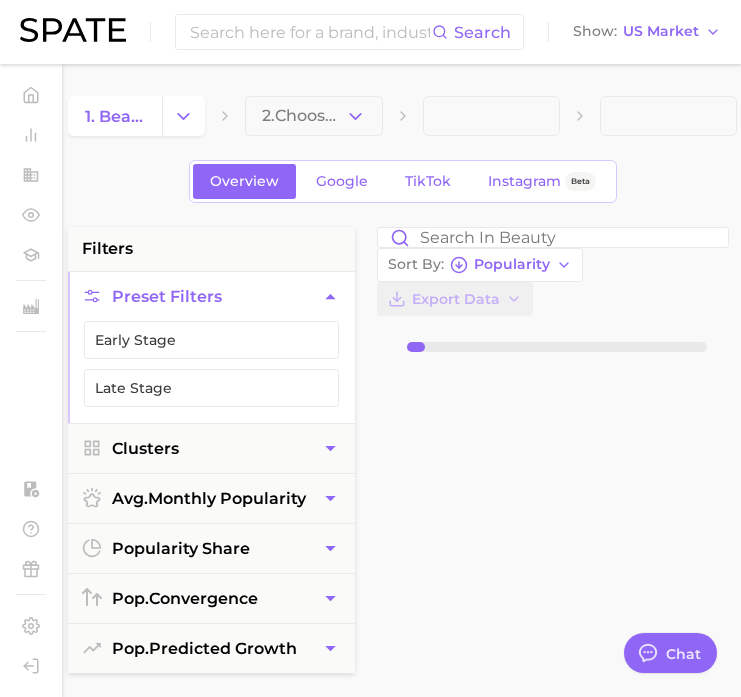 click 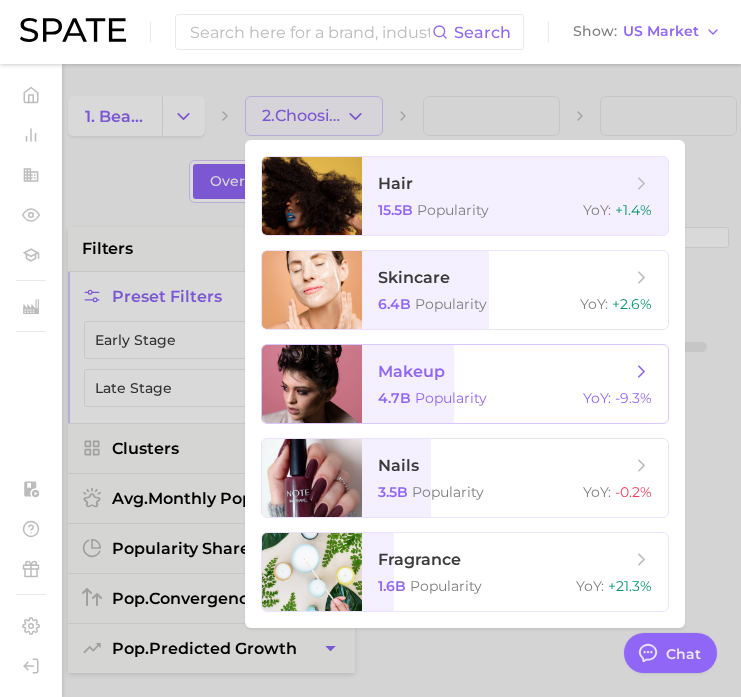 click on "Popularity" at bounding box center (451, 398) 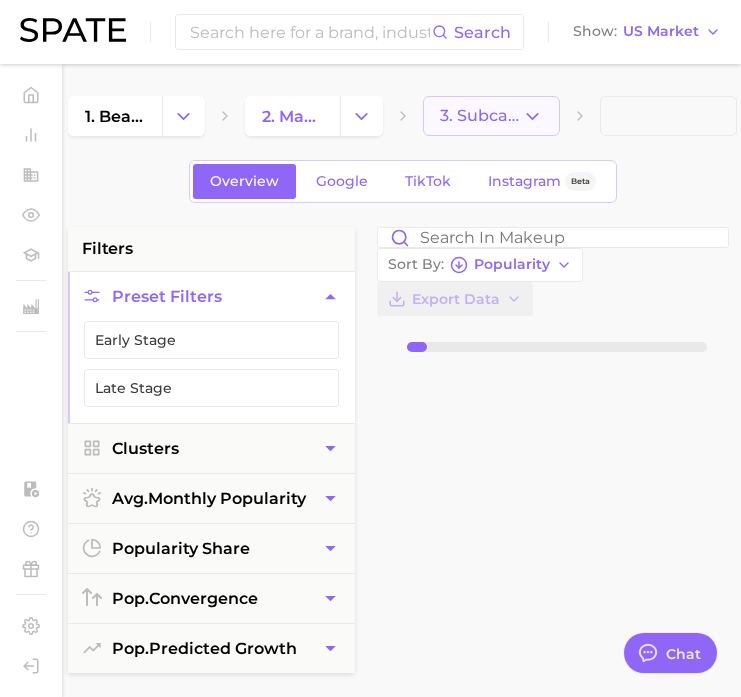 click on "3. Subcategory" at bounding box center (481, 116) 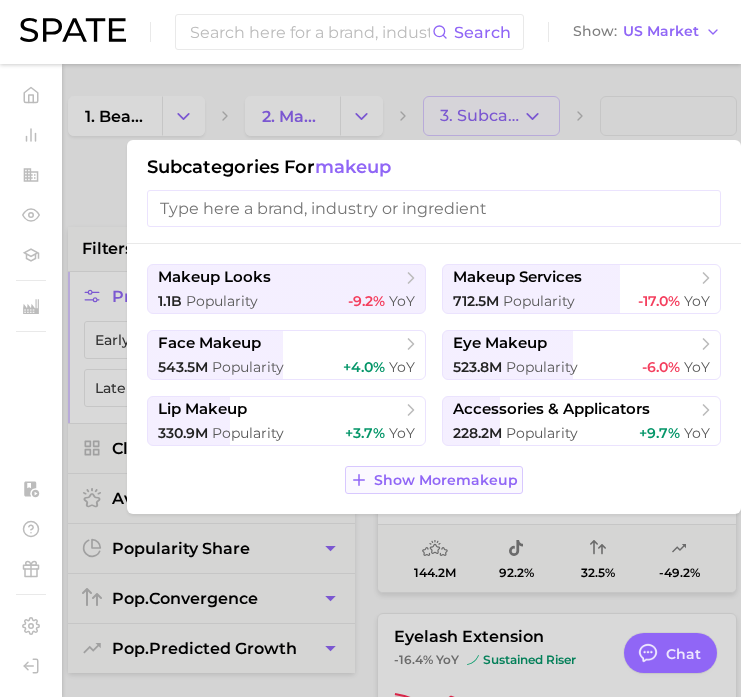 click on "Show More  makeup" at bounding box center (446, 480) 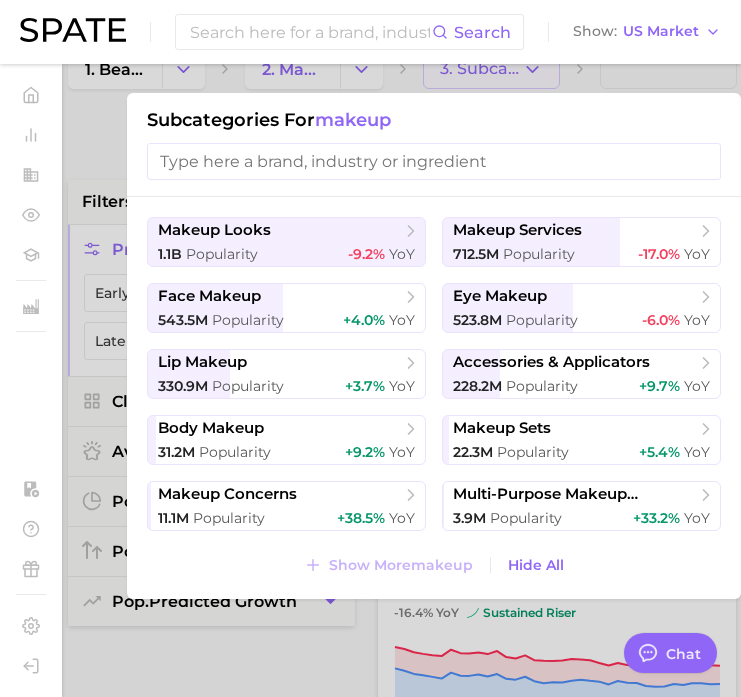 scroll, scrollTop: 146, scrollLeft: 0, axis: vertical 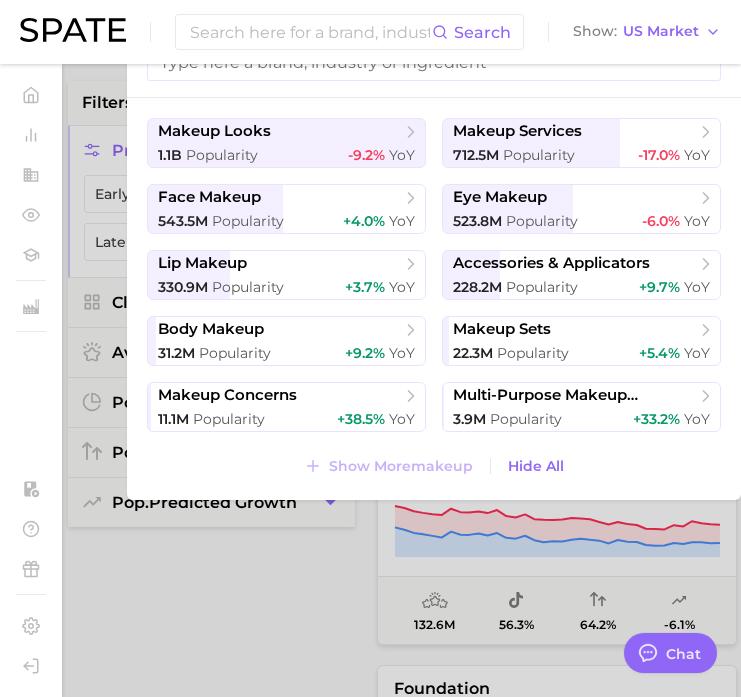 click at bounding box center [370, 348] 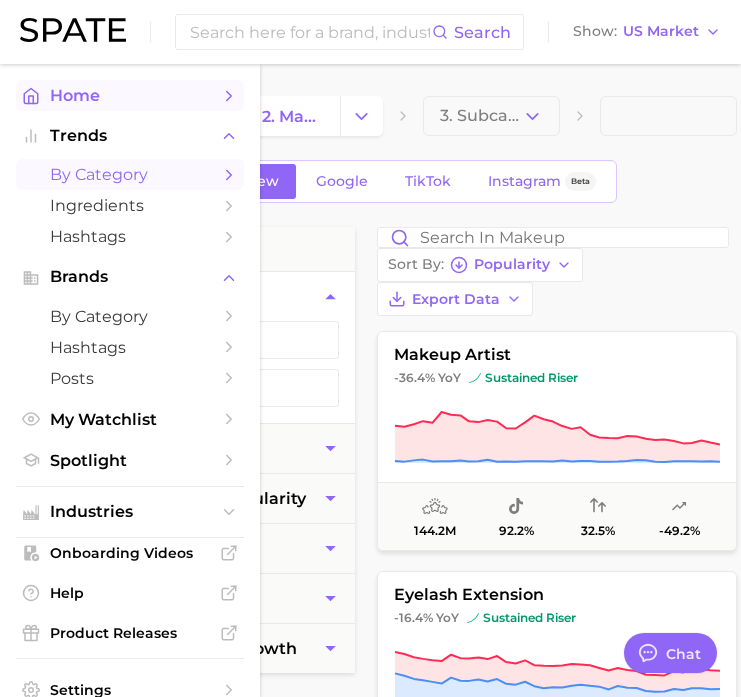 click 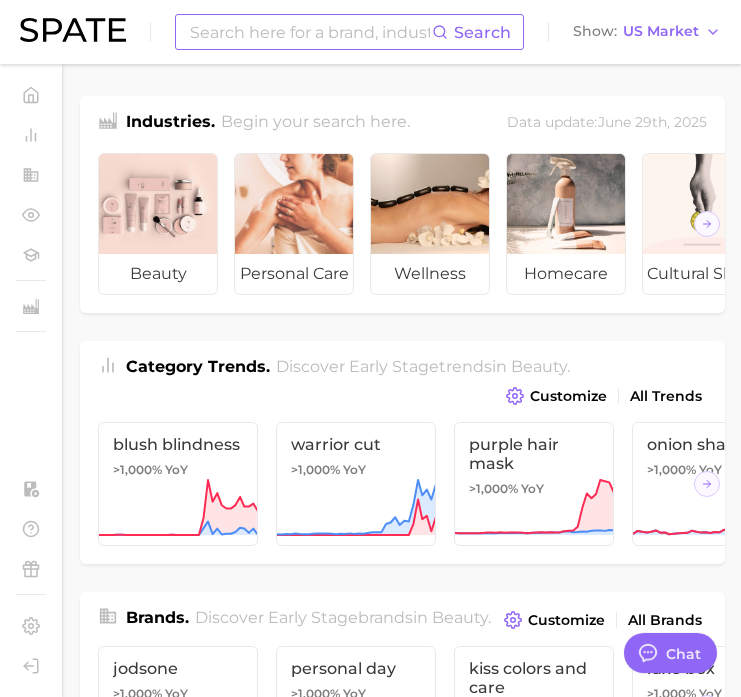 click at bounding box center [310, 32] 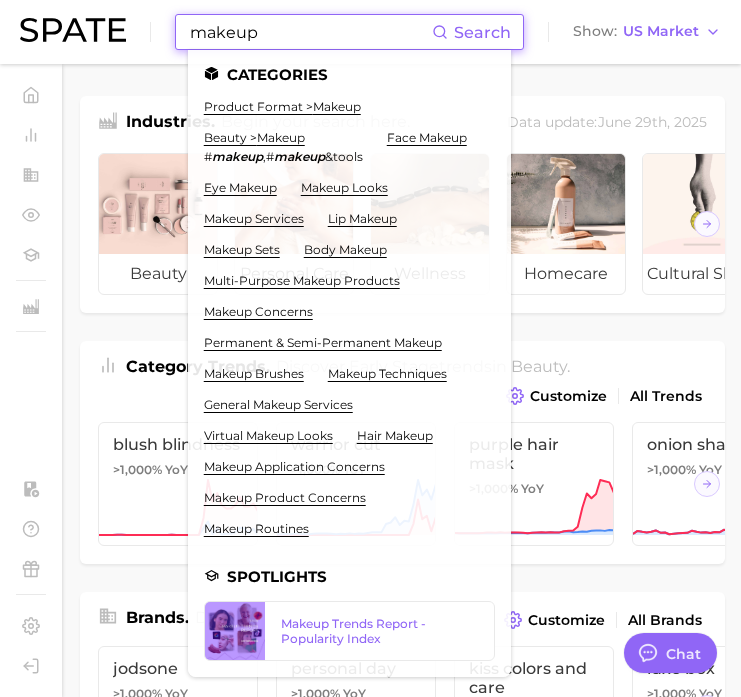 type on "makeup" 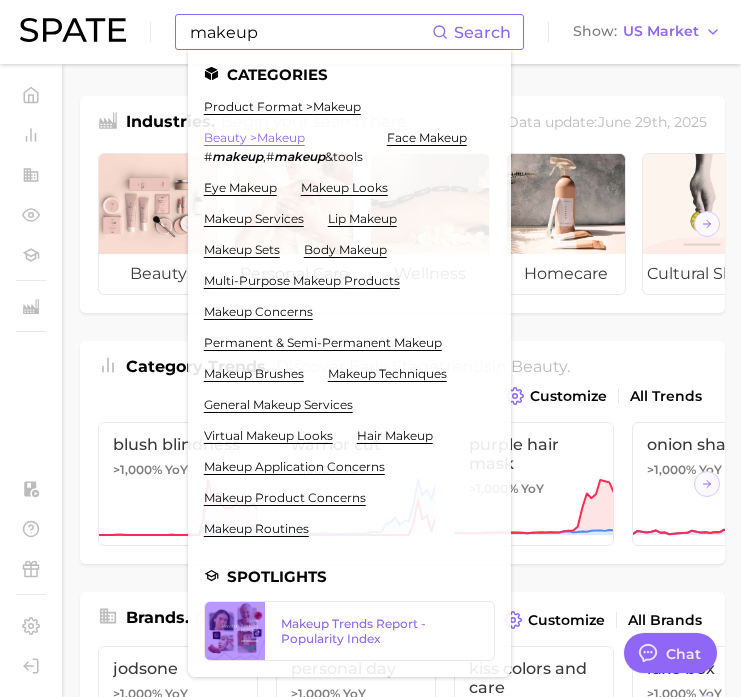 click on "beauty >  makeup" at bounding box center (254, 137) 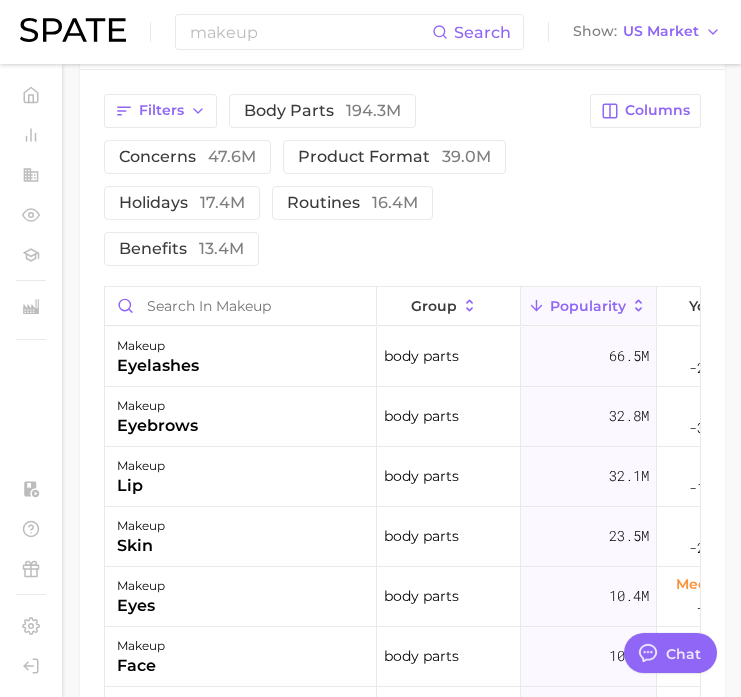 scroll, scrollTop: 1301, scrollLeft: 0, axis: vertical 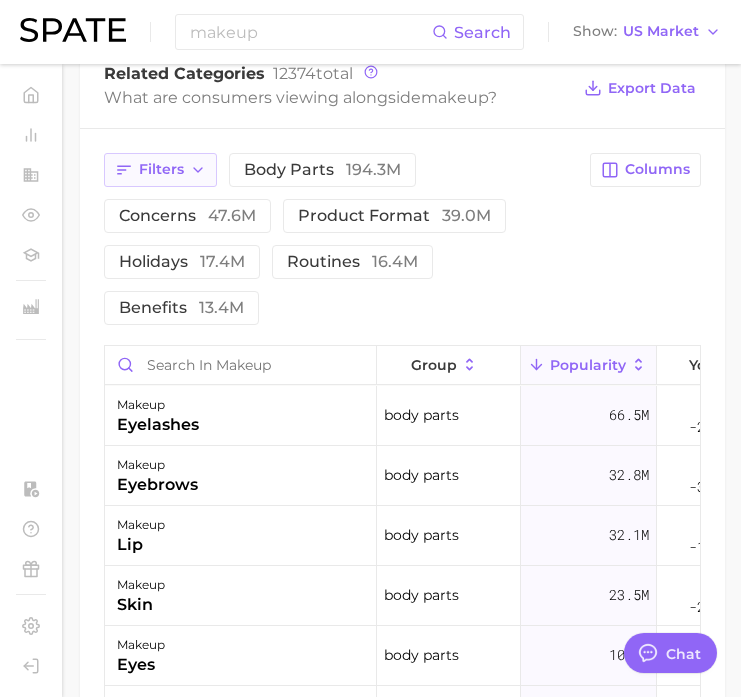 click on "Filters" at bounding box center (160, 170) 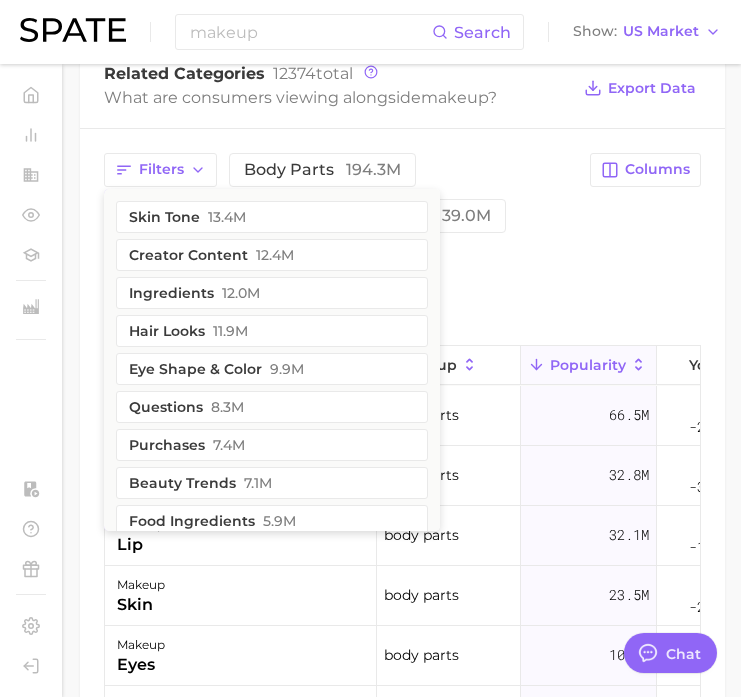 click on "makeup Search Show US Market" at bounding box center [370, 32] 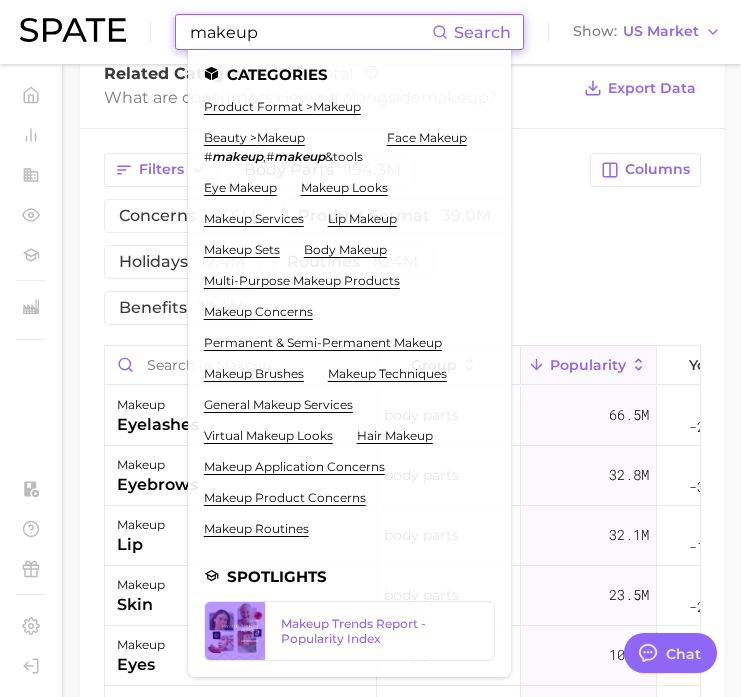 click on "makeup" at bounding box center [310, 32] 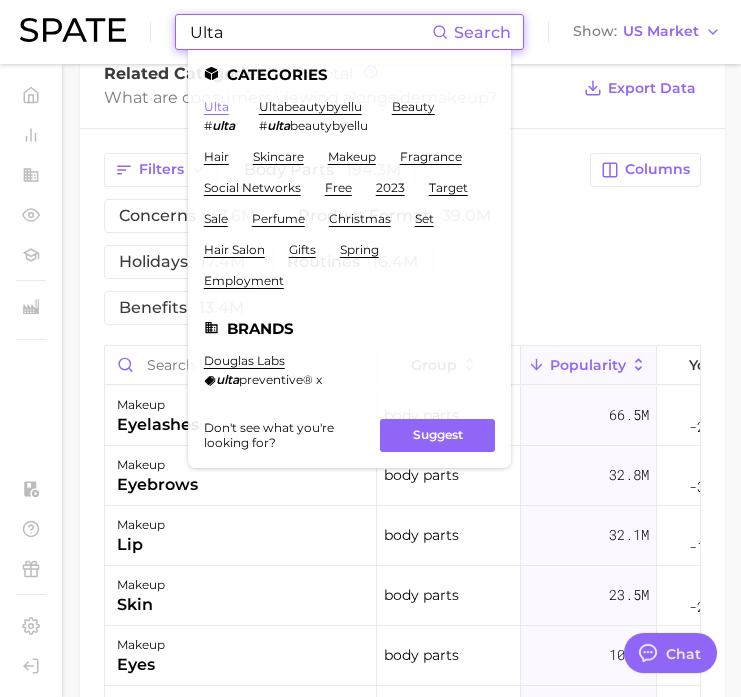 type on "Ulta" 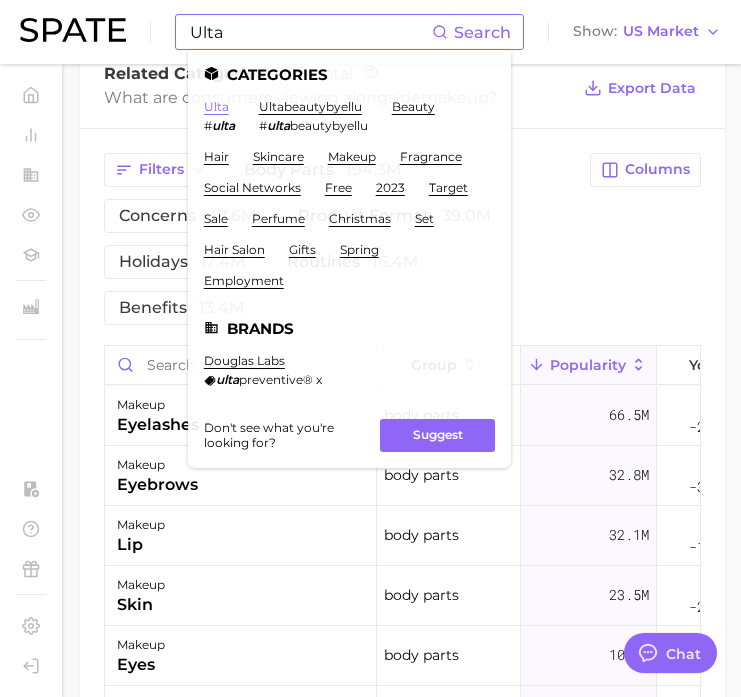 click on "ulta" at bounding box center (216, 106) 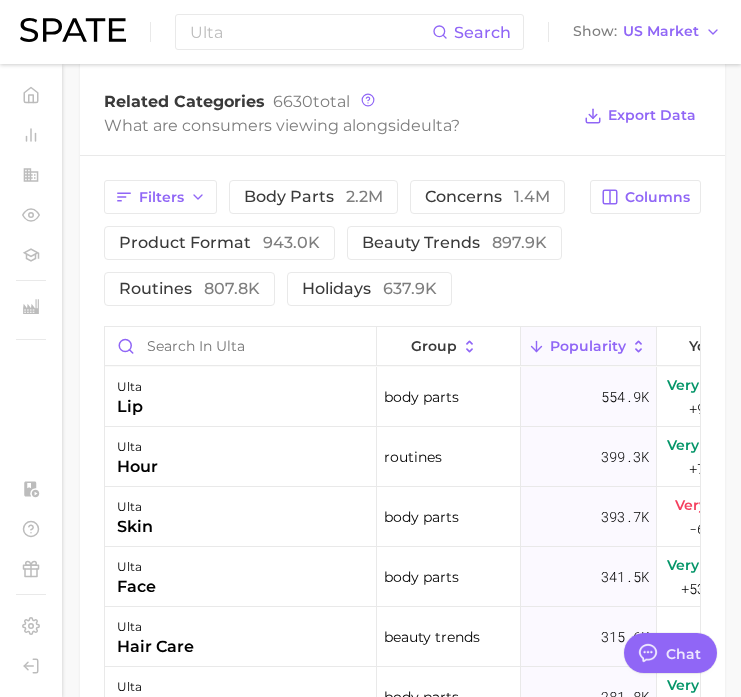 scroll, scrollTop: 1033, scrollLeft: 0, axis: vertical 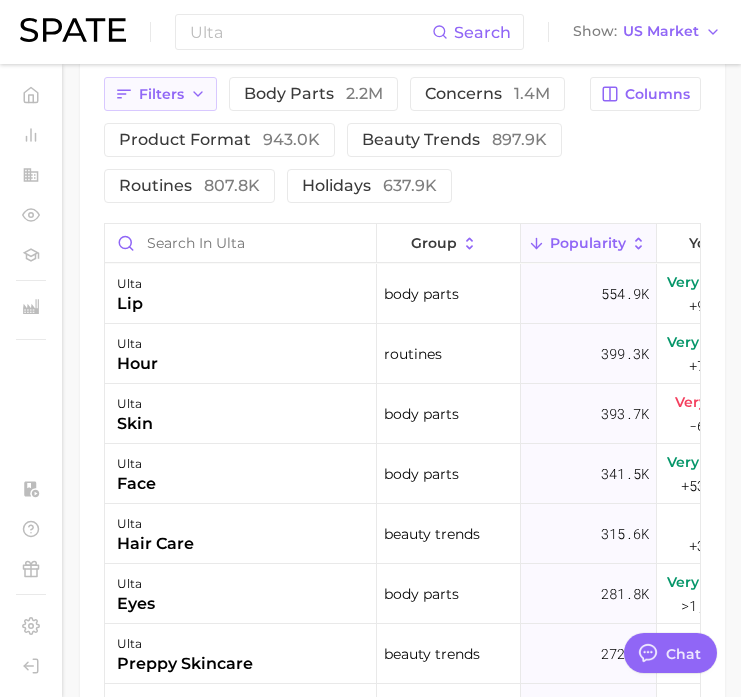 click 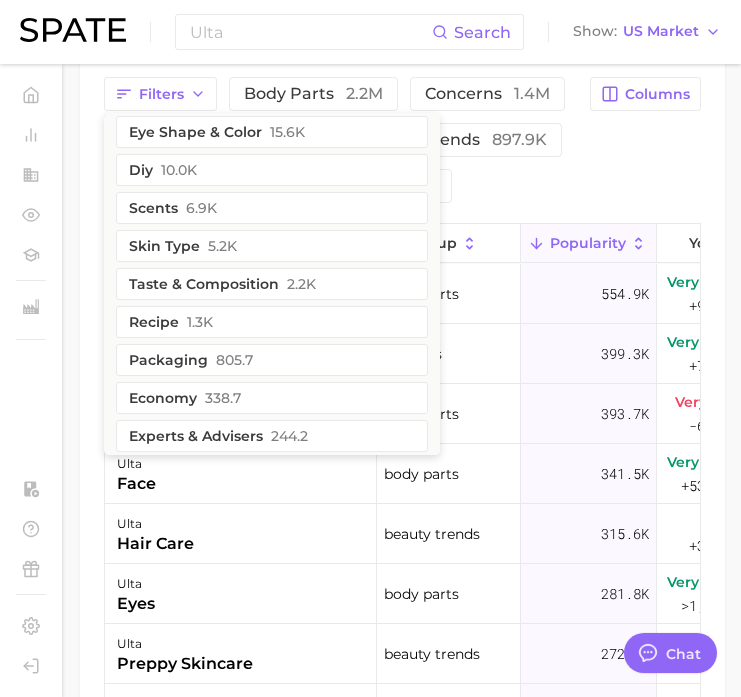scroll, scrollTop: 892, scrollLeft: 0, axis: vertical 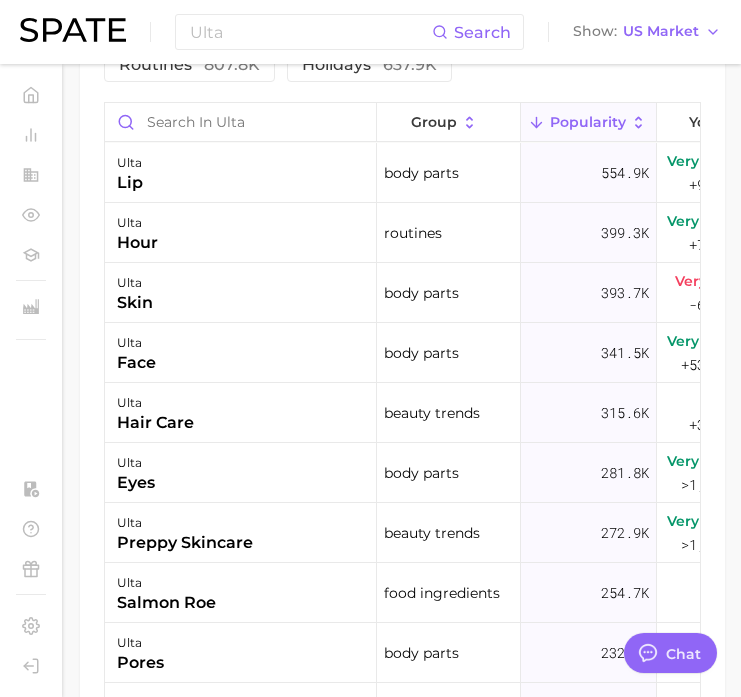 click on "Filters body parts [NUMBER] concerns [NUMBER] product format [NUMBER] beauty trends [NUMBER] routines [NUMBER] holidays [NUMBER] Columns" at bounding box center (402, 19) 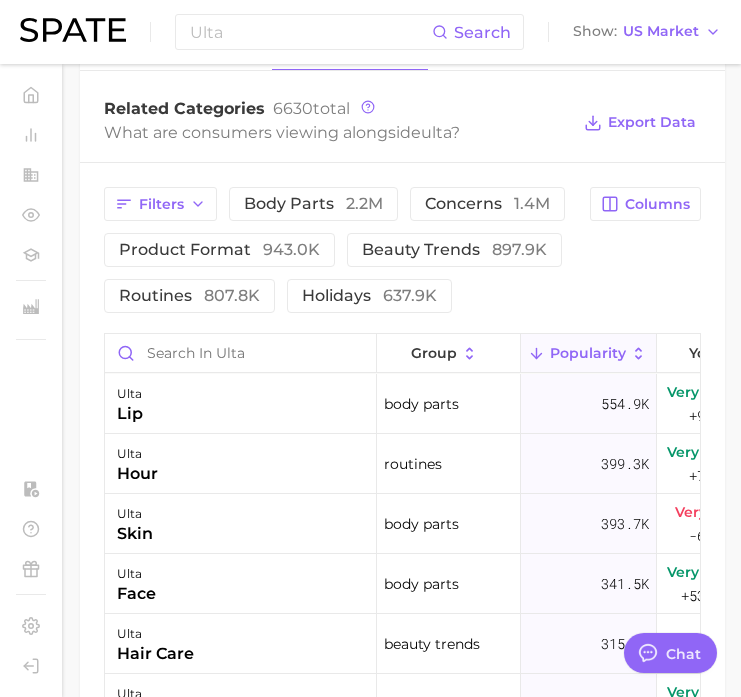 scroll, scrollTop: 988, scrollLeft: 0, axis: vertical 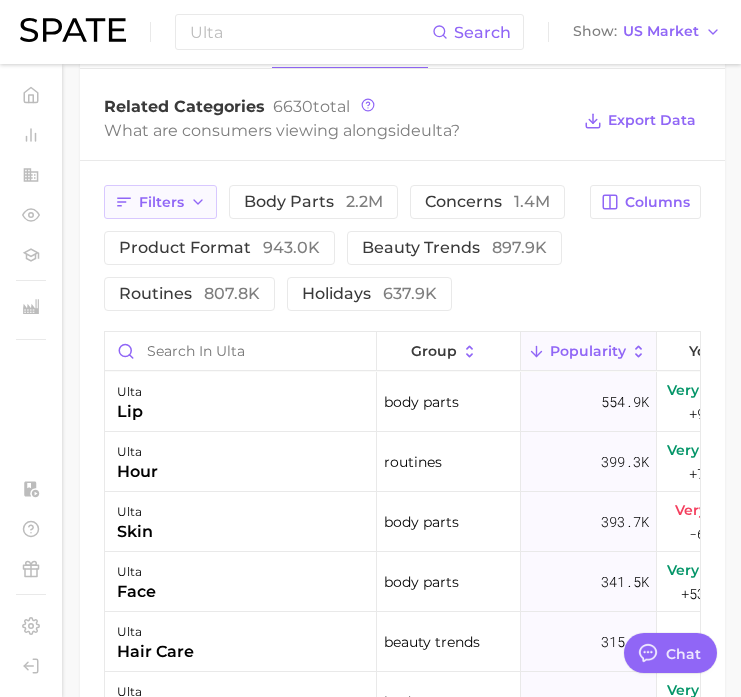 click on "Filters" at bounding box center [160, 202] 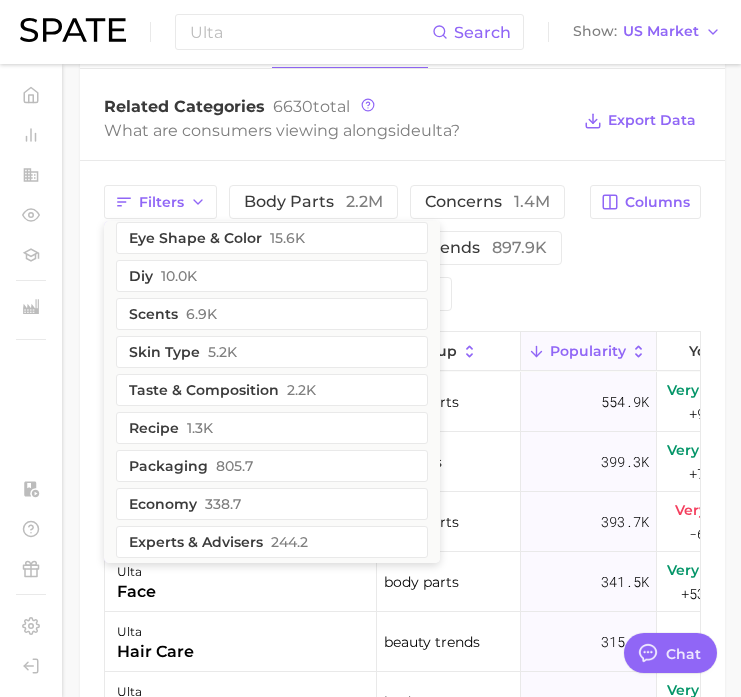 scroll, scrollTop: 892, scrollLeft: 0, axis: vertical 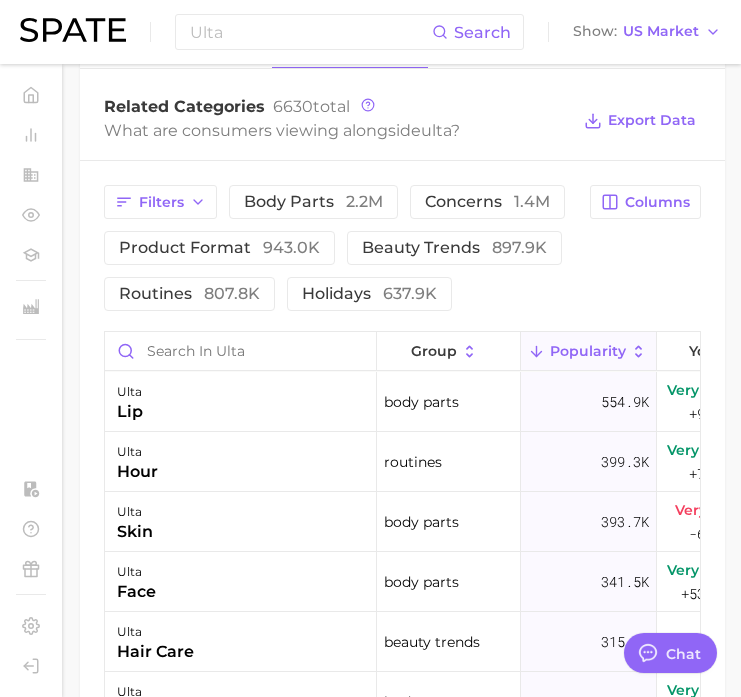 click on "Filters body parts [NUMBER] concerns [NUMBER] product format [NUMBER] beauty trends [NUMBER] routines [NUMBER] holidays [NUMBER]" at bounding box center [341, 248] 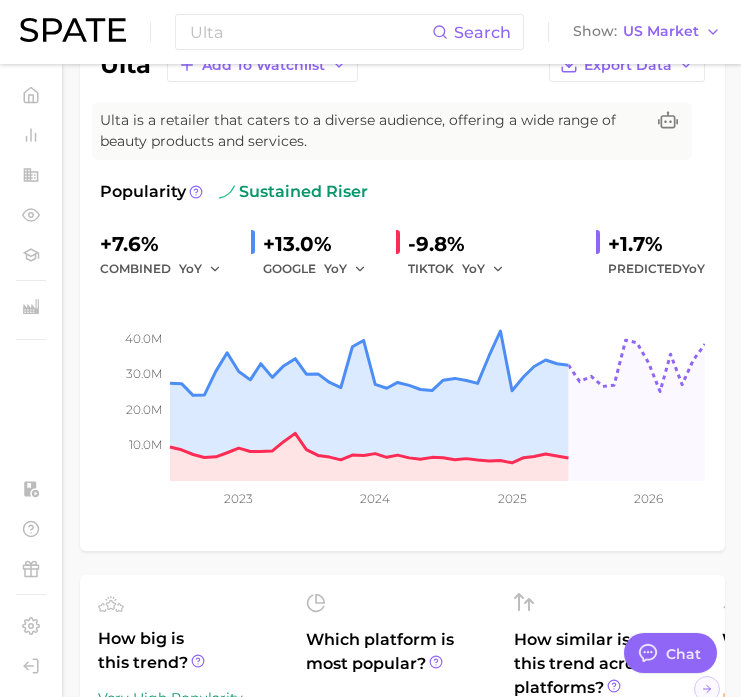 scroll, scrollTop: 0, scrollLeft: 0, axis: both 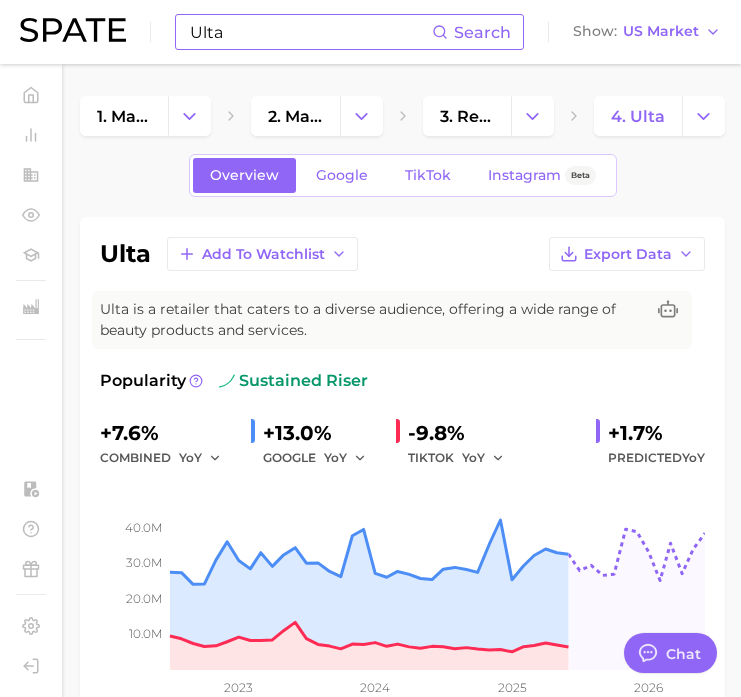 click on "Ulta" at bounding box center [310, 32] 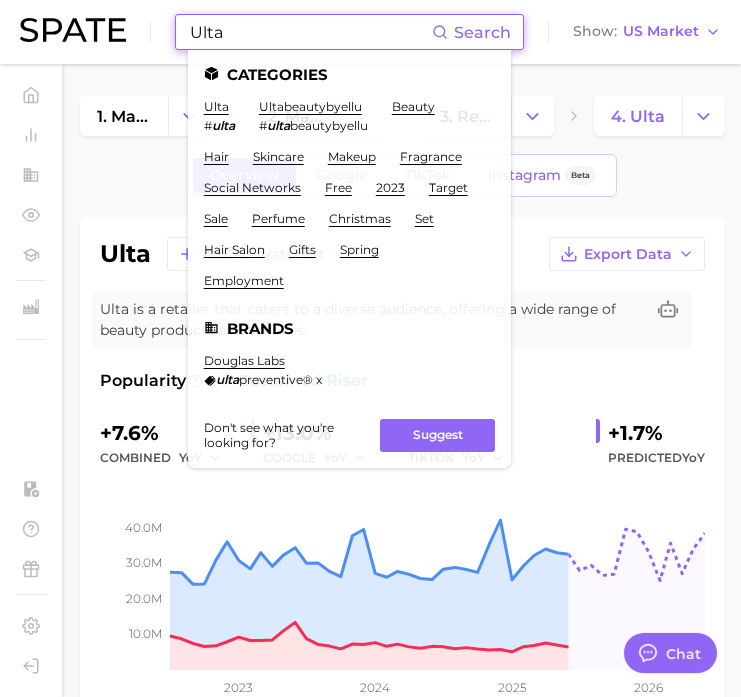 click on "Ulta" at bounding box center [310, 32] 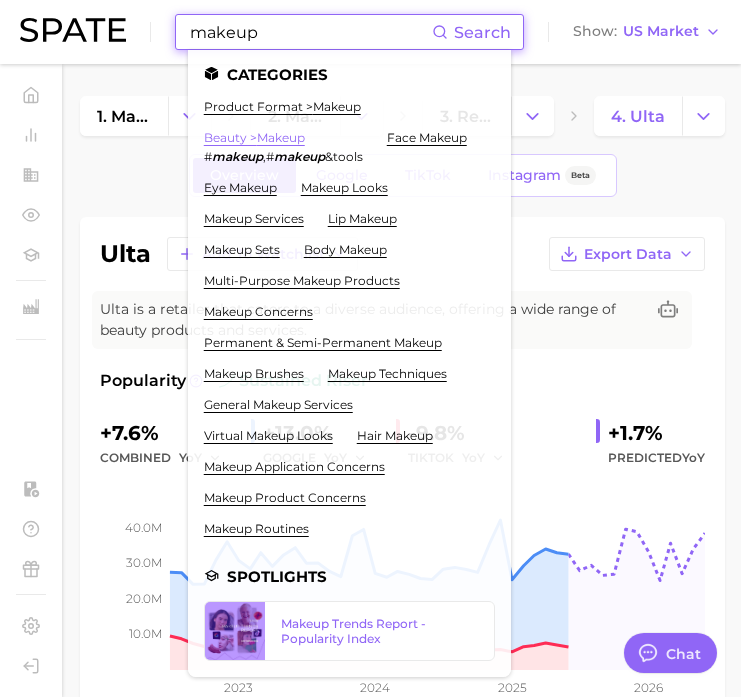 type on "makeup" 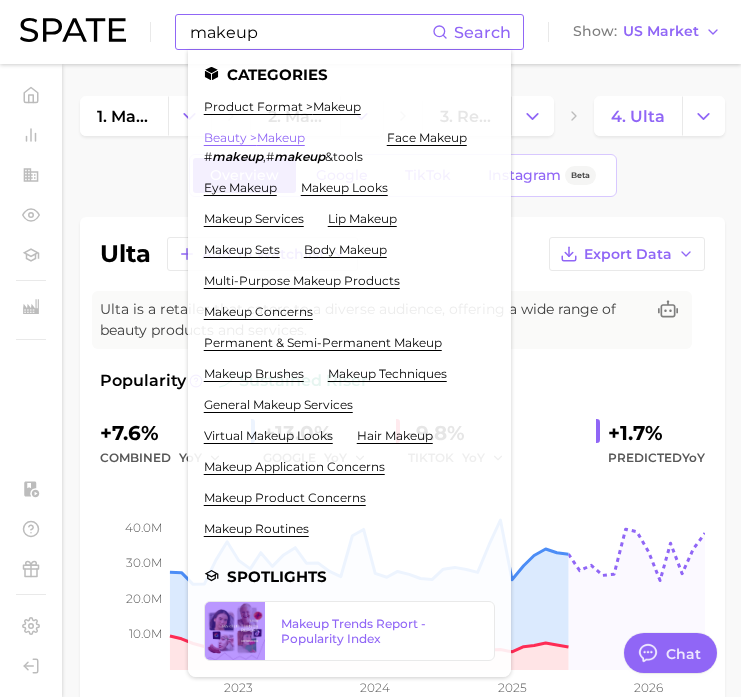 click on "beauty >  makeup" at bounding box center [254, 137] 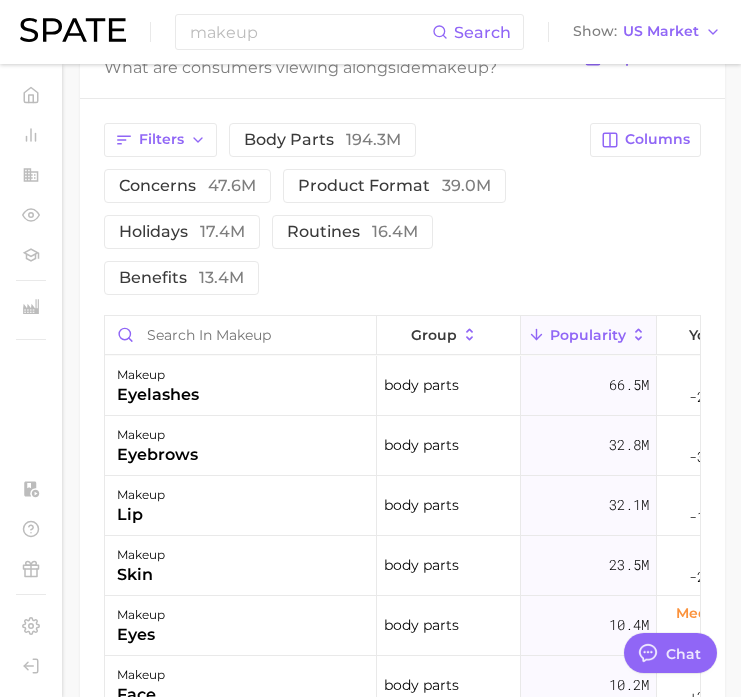 scroll, scrollTop: 1246, scrollLeft: 0, axis: vertical 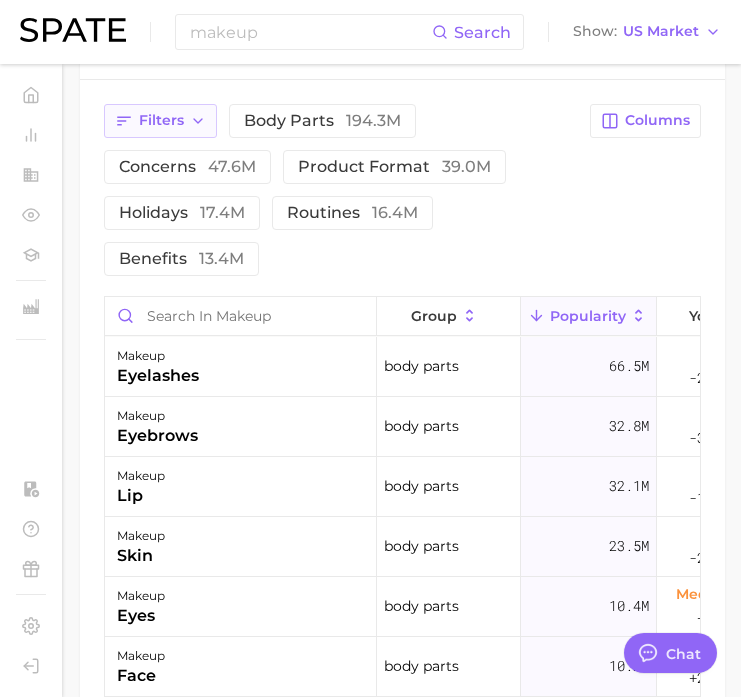 click 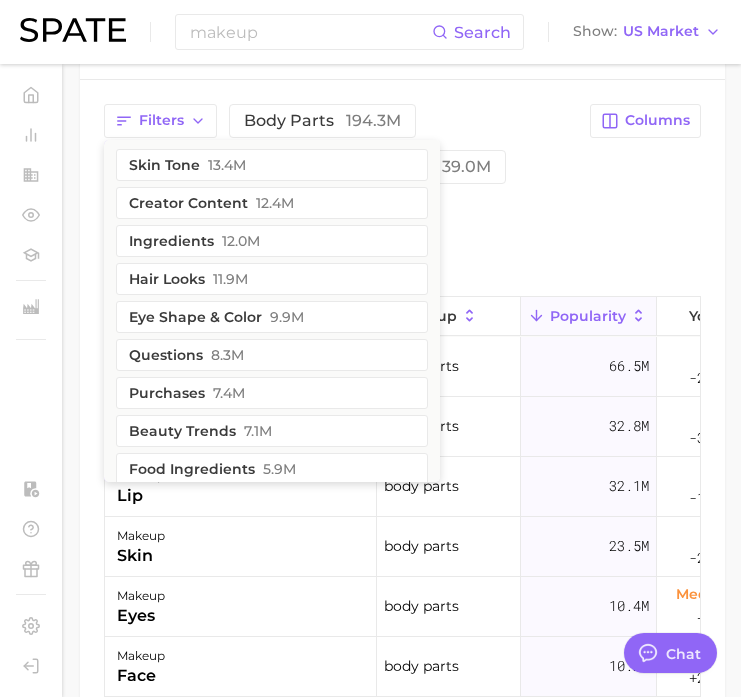 scroll, scrollTop: 0, scrollLeft: 0, axis: both 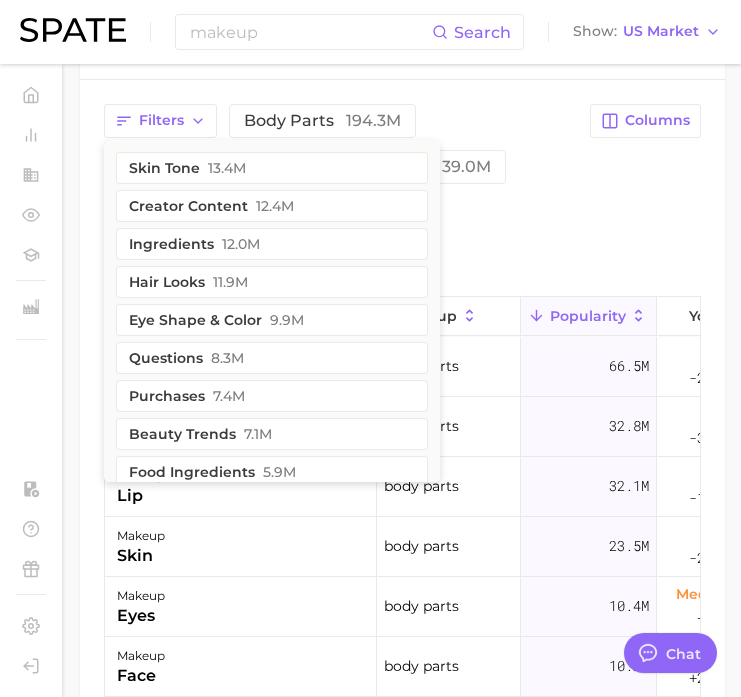 click on "Filters skin tone [NUMBER] creator content [NUMBER] ingredients [NUMBER] hair looks [NUMBER] eye shape & color [NUMBER] questions [NUMBER] purchases [NUMBER] beauty trends [NUMBER] food ingredients [NUMBER] commercial content [NUMBER] influencers [NUMBER] demographics [NUMBER] sentiment [NUMBER] theme [NUMBER] geographic location [NUMBER] diy [NUMBER] retailers [NUMBER] hair type [NUMBER] colors & prints [NUMBER] social media [NUMBER] clean beauty [NUMBER] location types [NUMBER] dupes [NUMBER] skin type [NUMBER] recipe [NUMBER] taste & composition [NUMBER] experts & advisers [NUMBER] company [NUMBER] packaging [NUMBER] scents [NUMBER] economy [NUMBER] payment modes [NUMBER] body parts [NUMBER] concerns [NUMBER] product format [NUMBER] holidays [NUMBER] routines [NUMBER] benefits [NUMBER]" at bounding box center (341, 190) 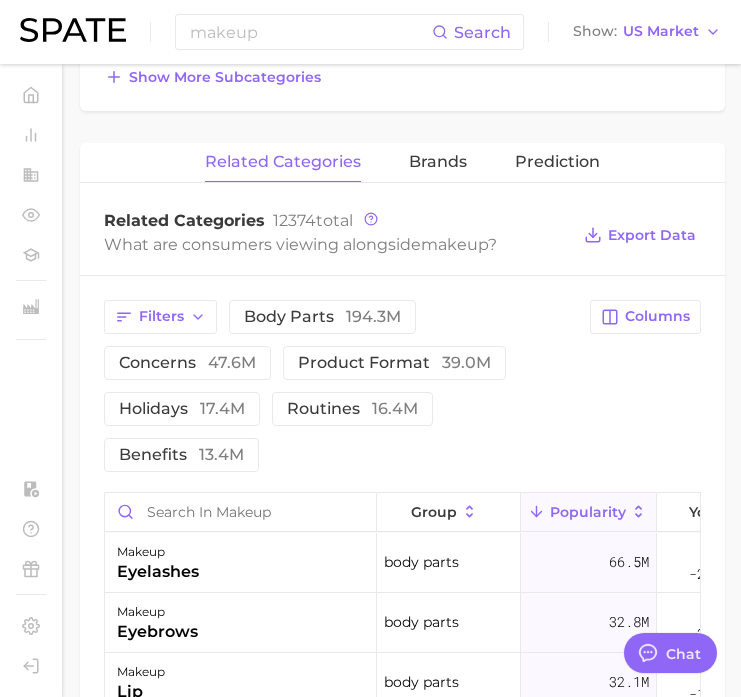 scroll, scrollTop: 1039, scrollLeft: 0, axis: vertical 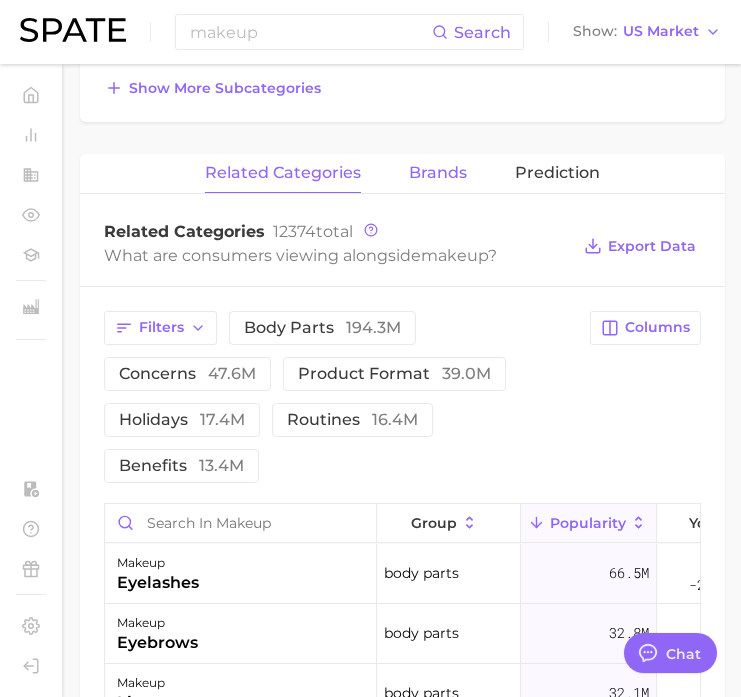 click on "brands" at bounding box center (438, 173) 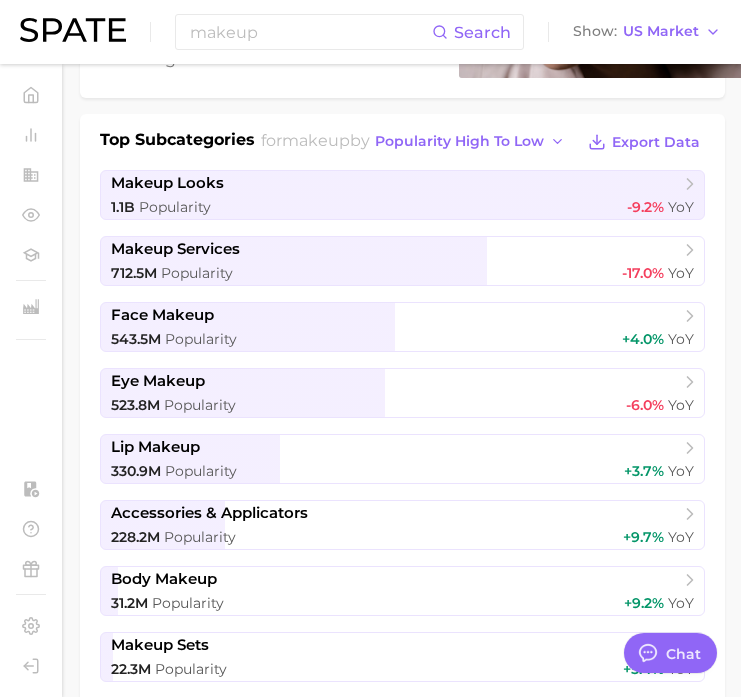 scroll, scrollTop: 82, scrollLeft: 0, axis: vertical 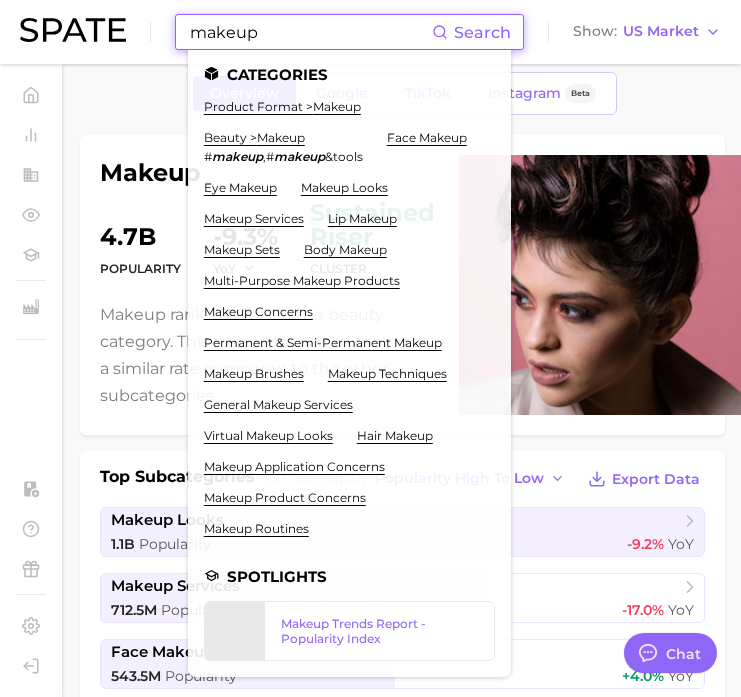 click on "makeup" at bounding box center (310, 32) 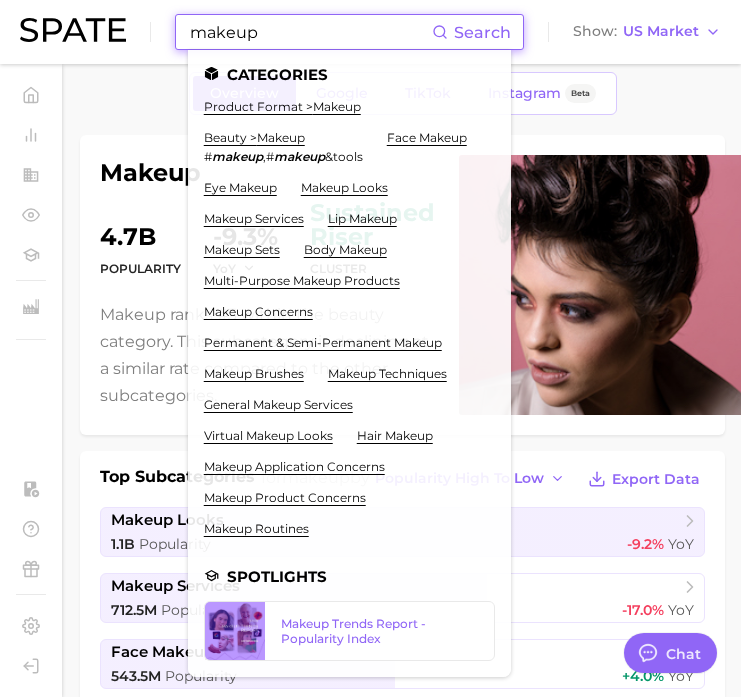 click on "makeup" at bounding box center (310, 32) 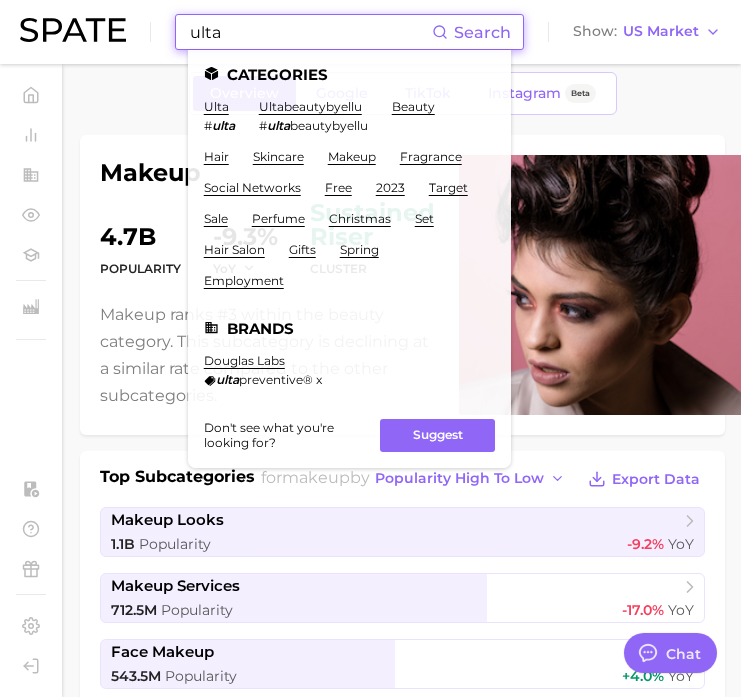 type on "ulta" 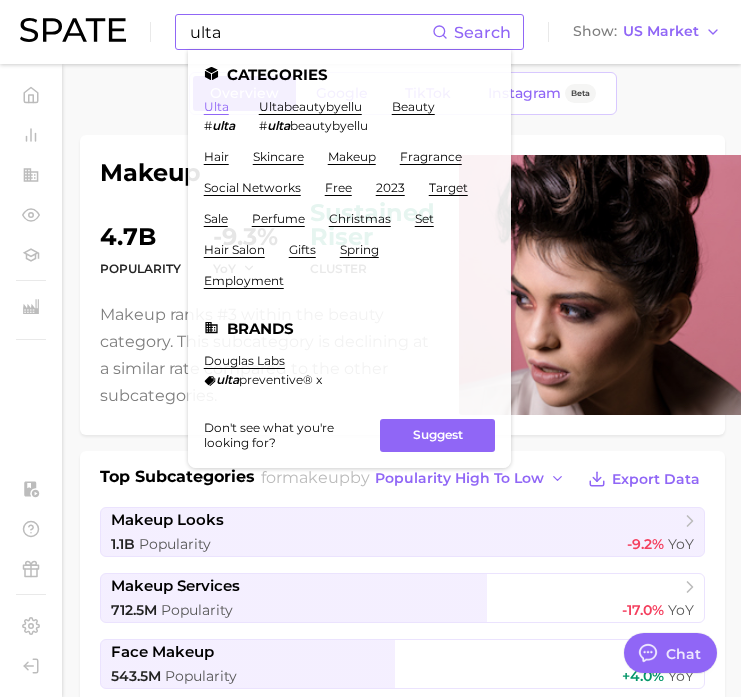click on "ulta" at bounding box center [216, 106] 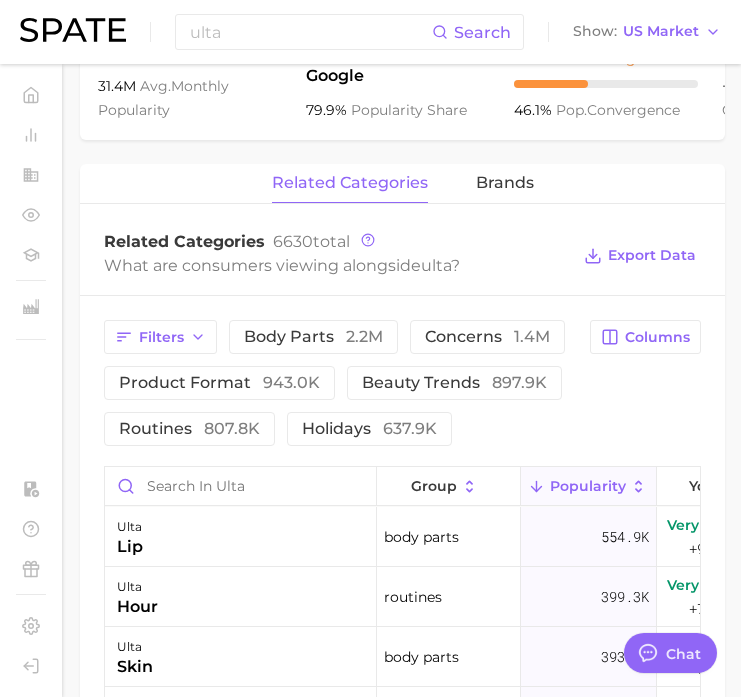 scroll, scrollTop: 860, scrollLeft: 0, axis: vertical 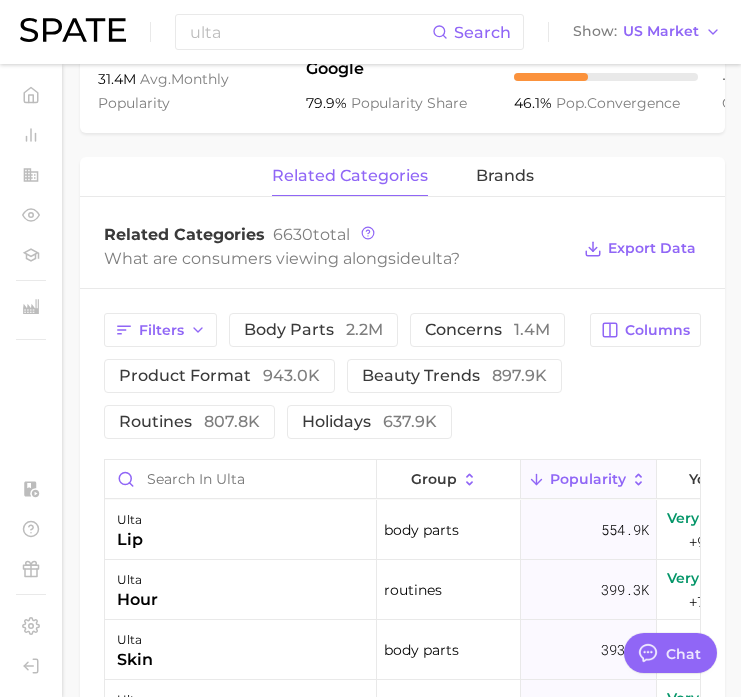 click on "related categories brands" at bounding box center (402, 177) 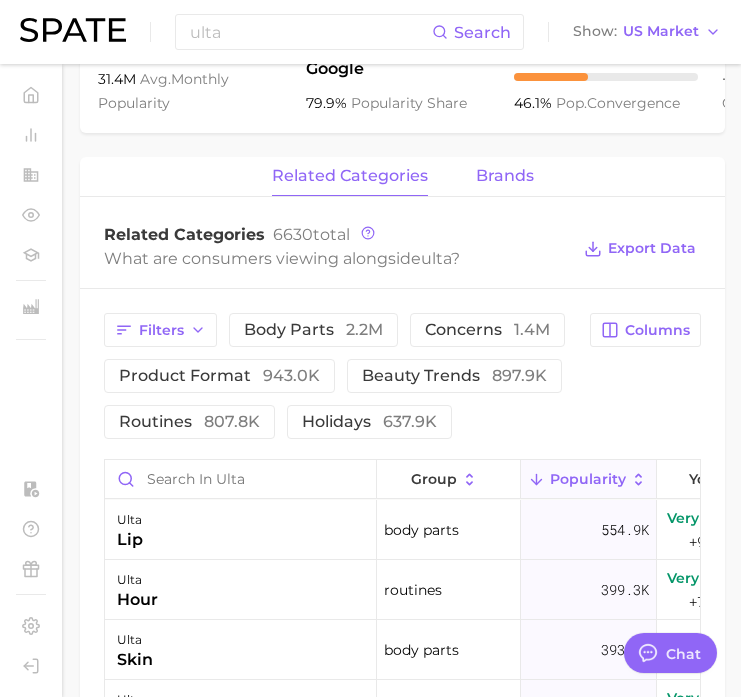 click on "brands" at bounding box center (505, 176) 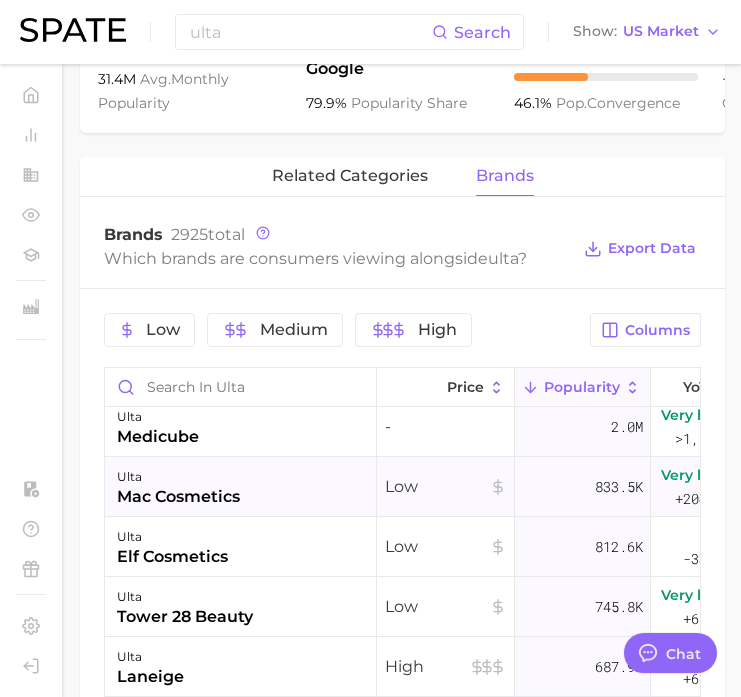 scroll, scrollTop: 0, scrollLeft: 0, axis: both 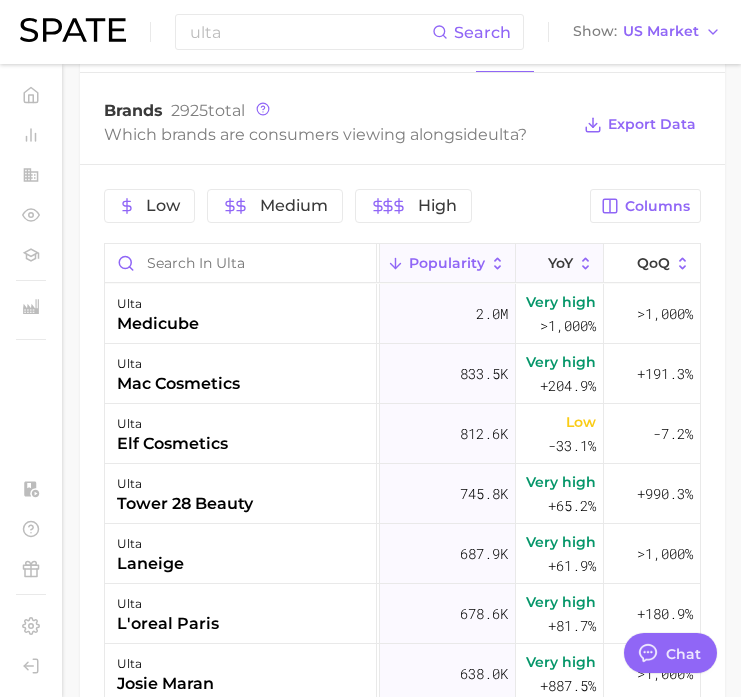 click 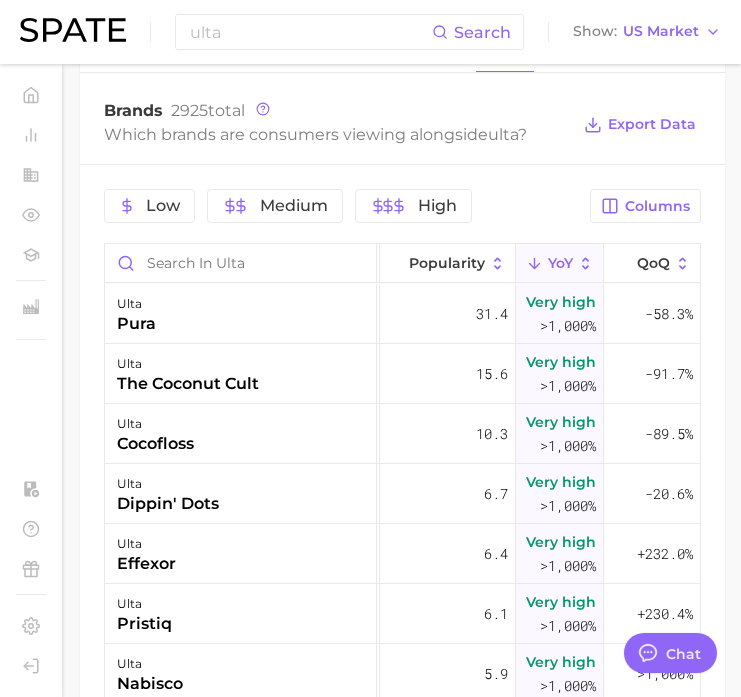 scroll, scrollTop: 1029, scrollLeft: 0, axis: vertical 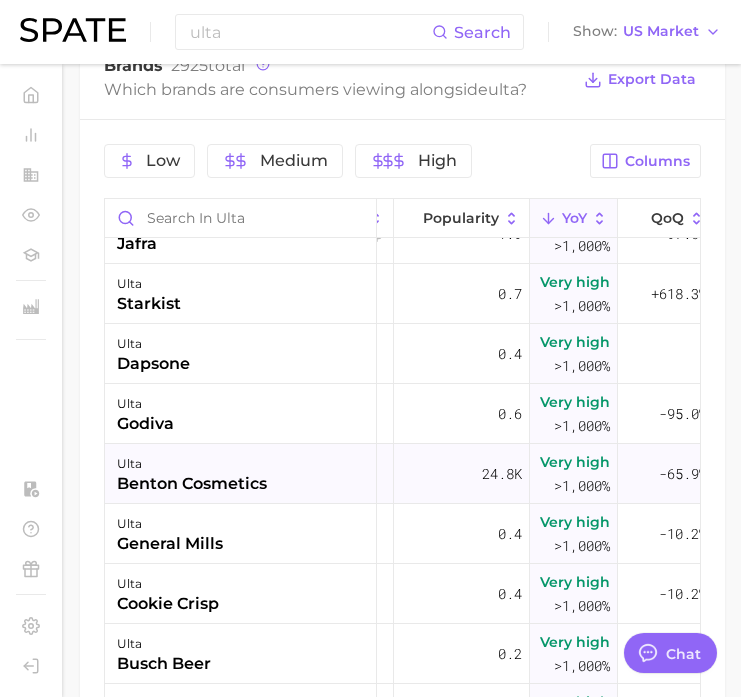 click on "ulta benton cosmetics" at bounding box center [241, 474] 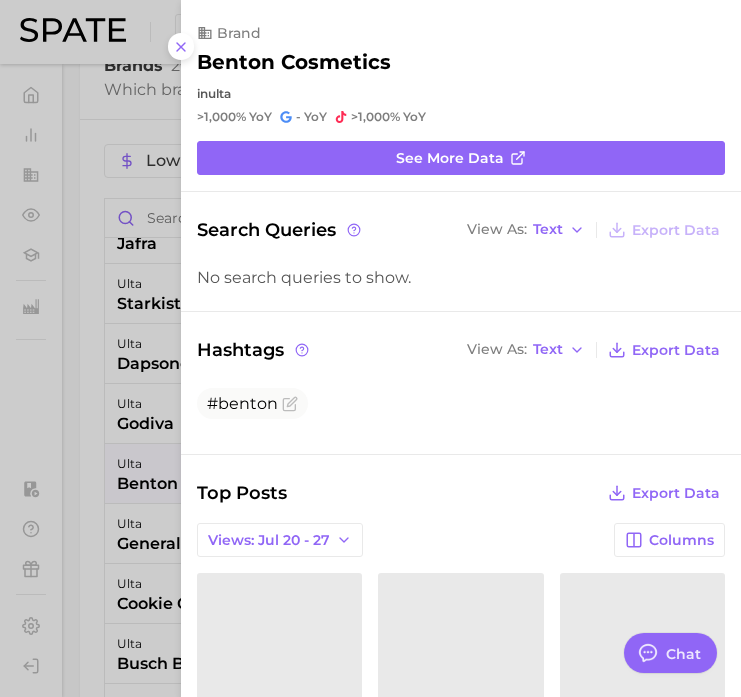 scroll, scrollTop: 0, scrollLeft: 0, axis: both 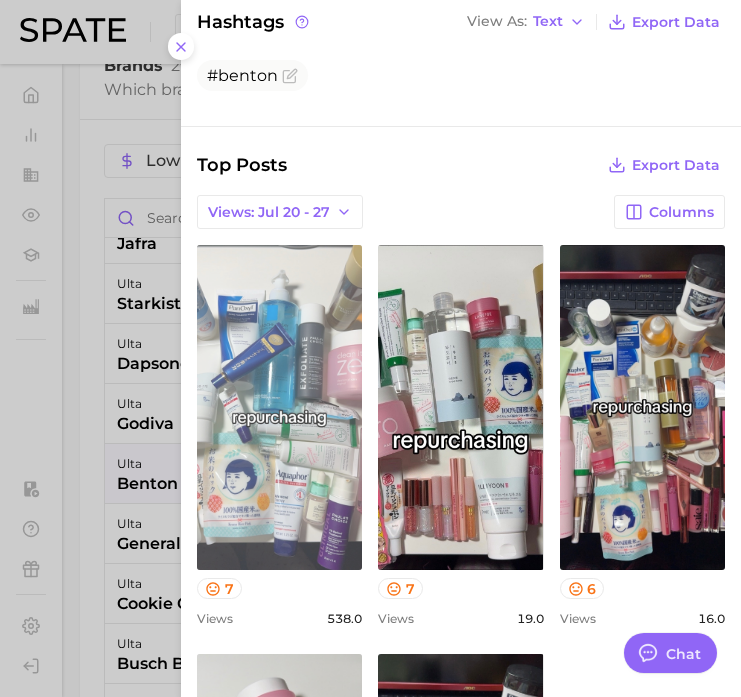 click on "view post on TikTok" at bounding box center (279, 407) 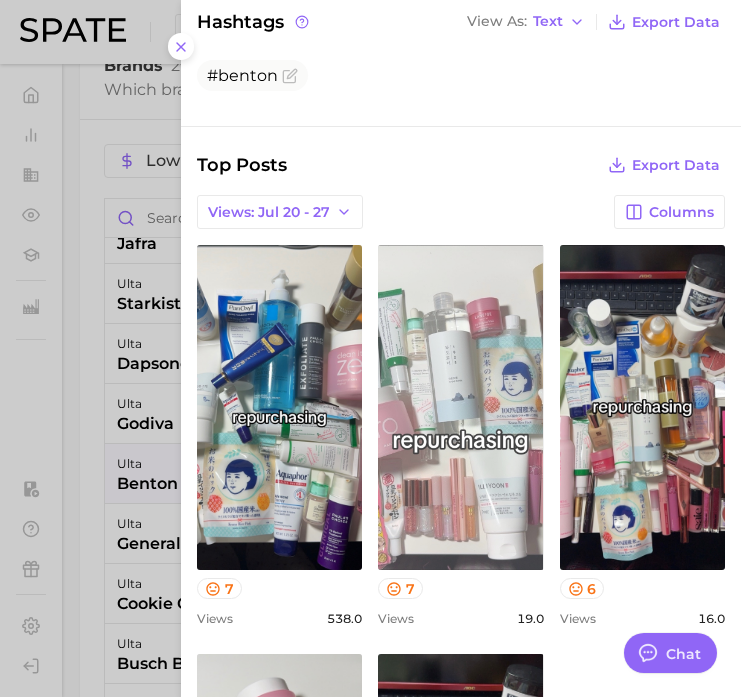 click on "view post on TikTok" at bounding box center (460, 407) 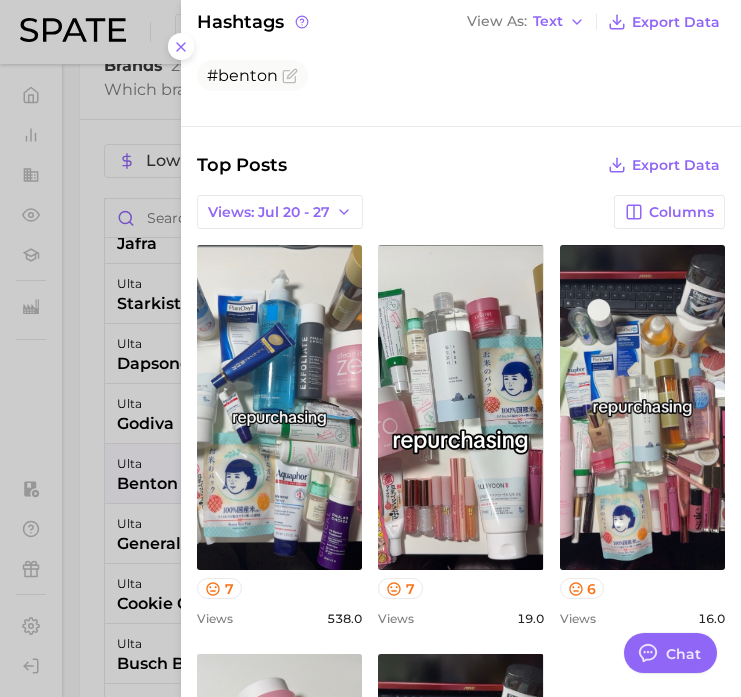 click at bounding box center [370, 348] 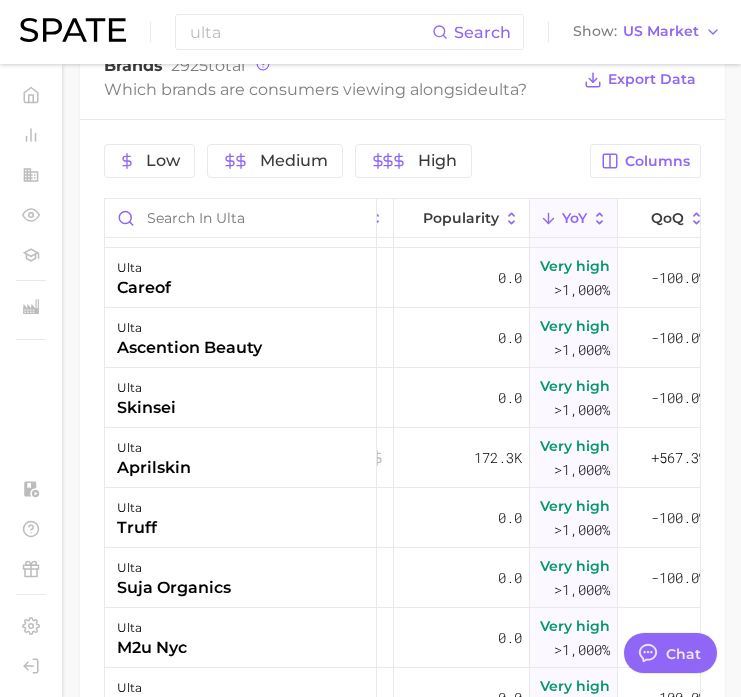 scroll, scrollTop: 2275, scrollLeft: 121, axis: both 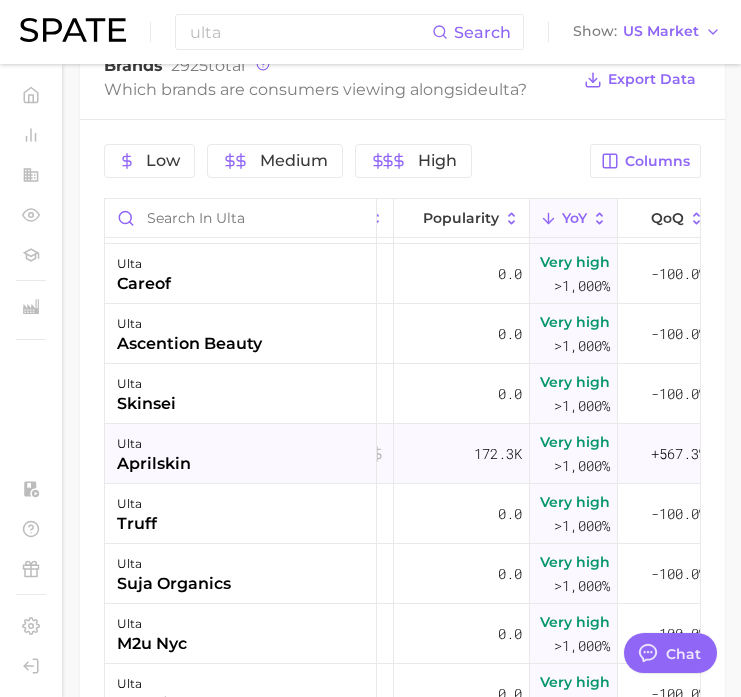 click on "ulta" at bounding box center [154, 444] 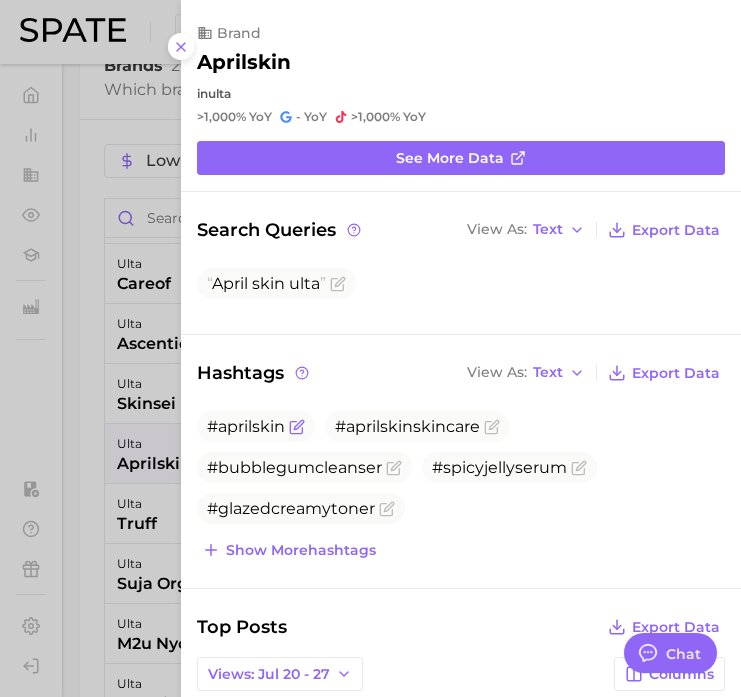 scroll, scrollTop: 30, scrollLeft: 0, axis: vertical 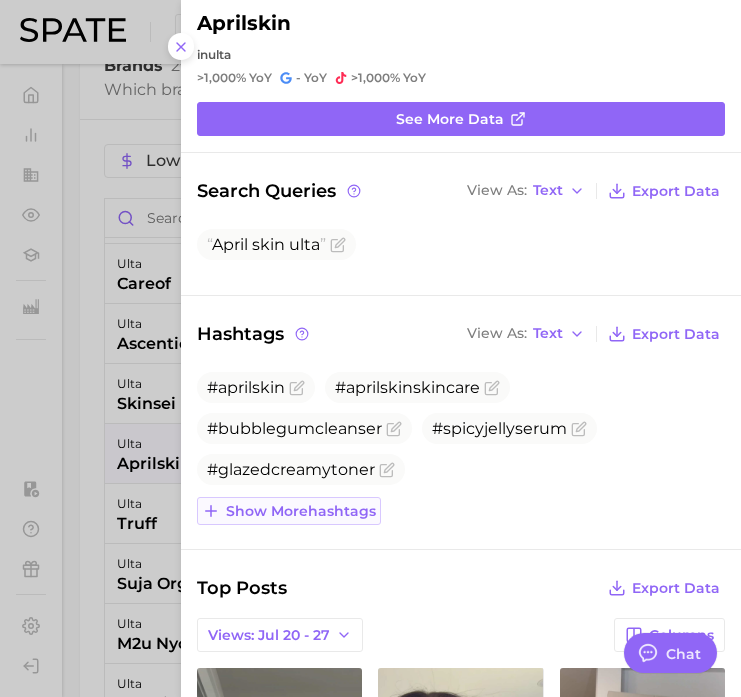 click on "Show more  hashtags" at bounding box center [289, 511] 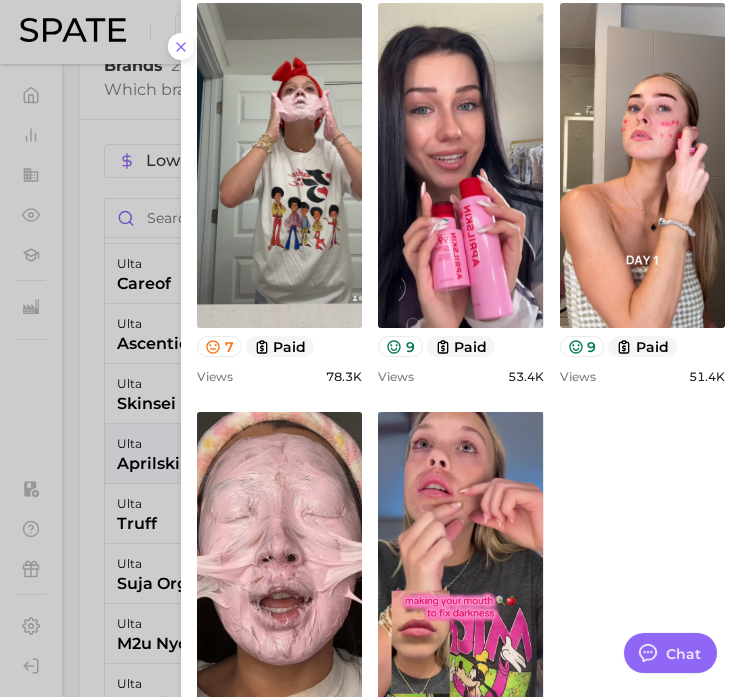 scroll, scrollTop: 950, scrollLeft: 0, axis: vertical 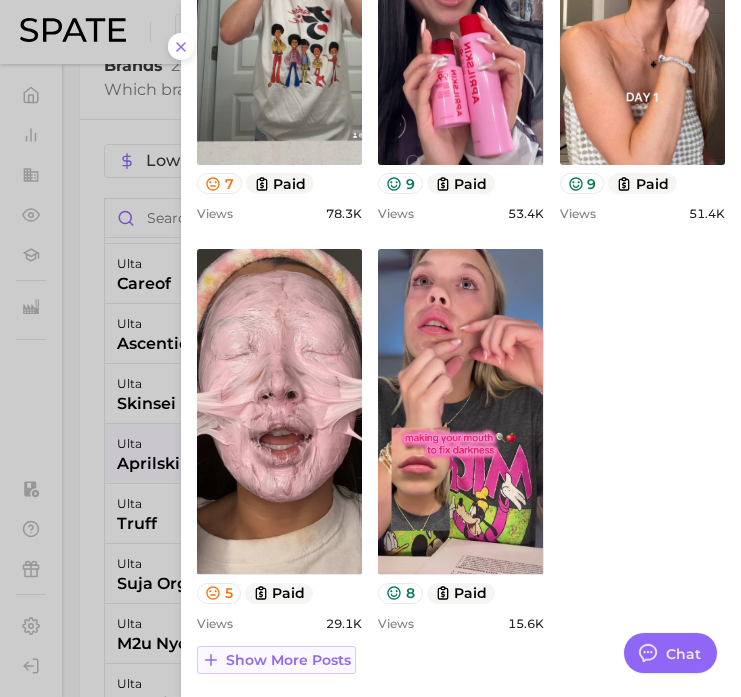 click on "Show more posts" at bounding box center [288, 660] 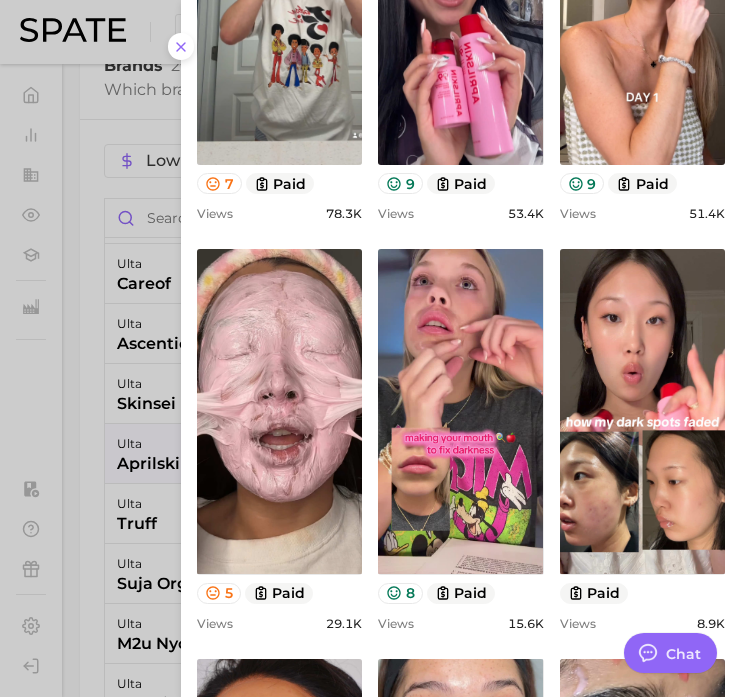 scroll, scrollTop: 0, scrollLeft: 0, axis: both 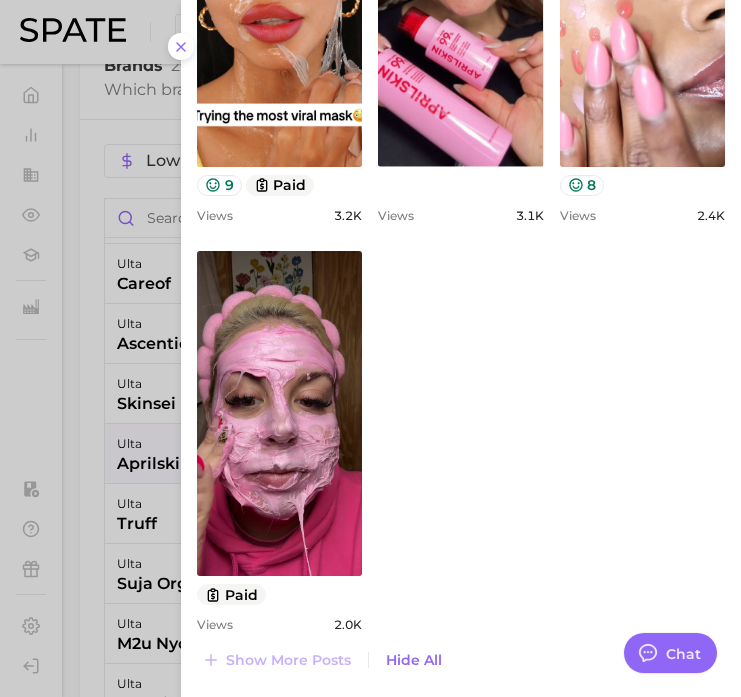 click at bounding box center (370, 348) 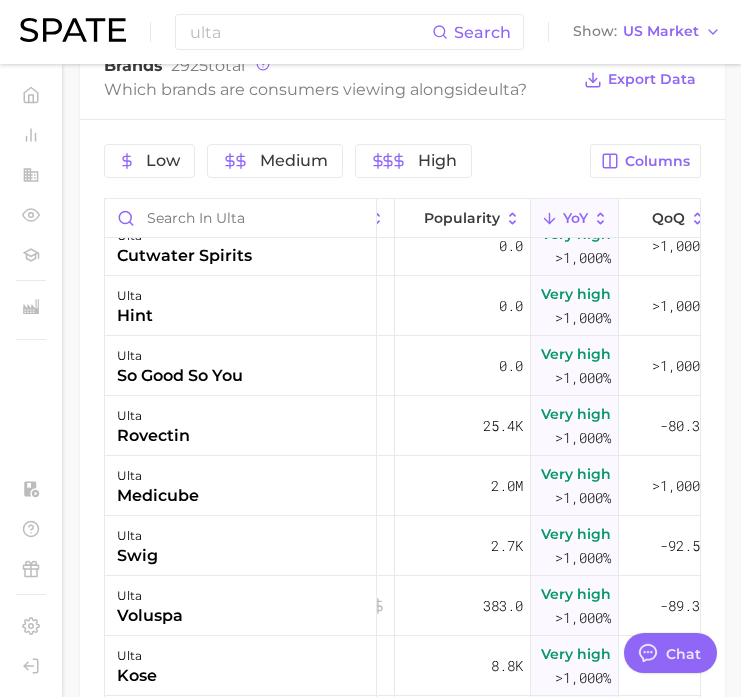 scroll, scrollTop: 2910, scrollLeft: 120, axis: both 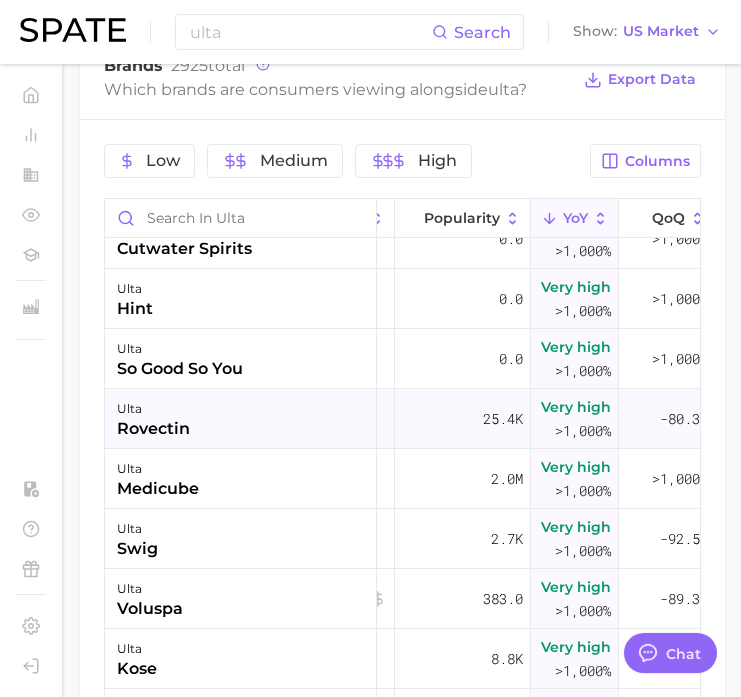 click on "25.4k" at bounding box center [463, 419] 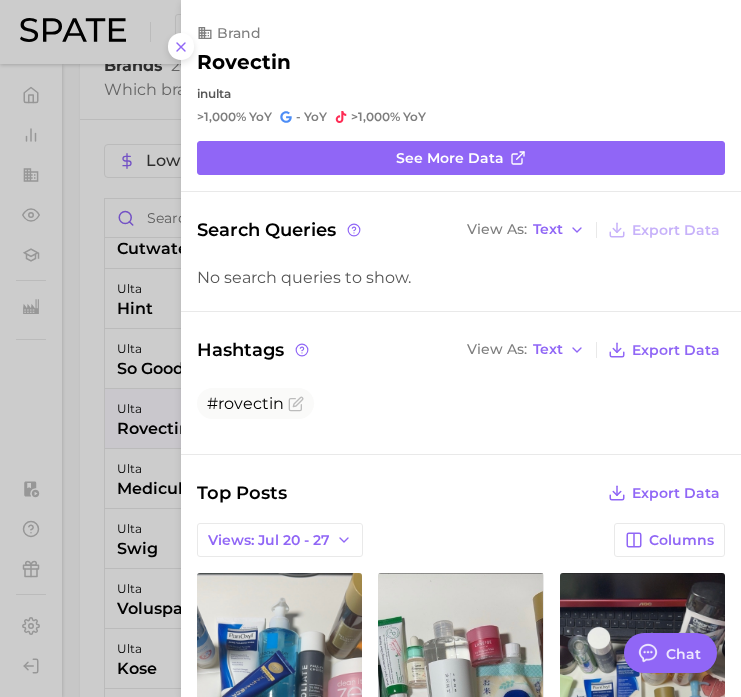scroll, scrollTop: 0, scrollLeft: 0, axis: both 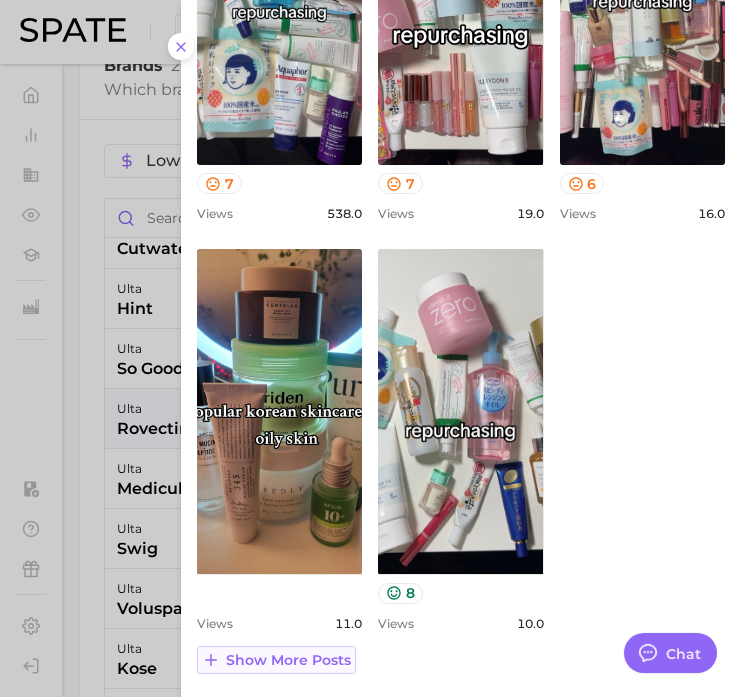 click on "Show more posts" at bounding box center (288, 660) 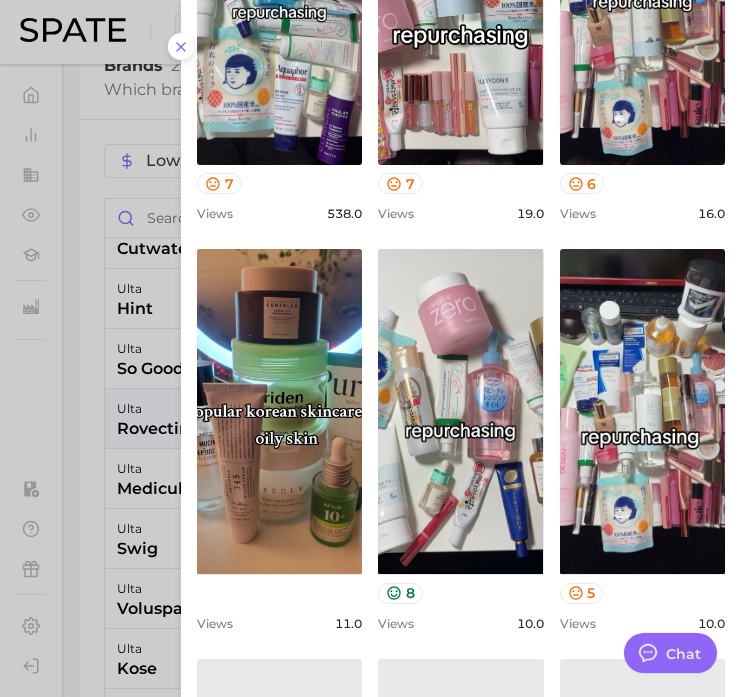 scroll, scrollTop: 0, scrollLeft: 0, axis: both 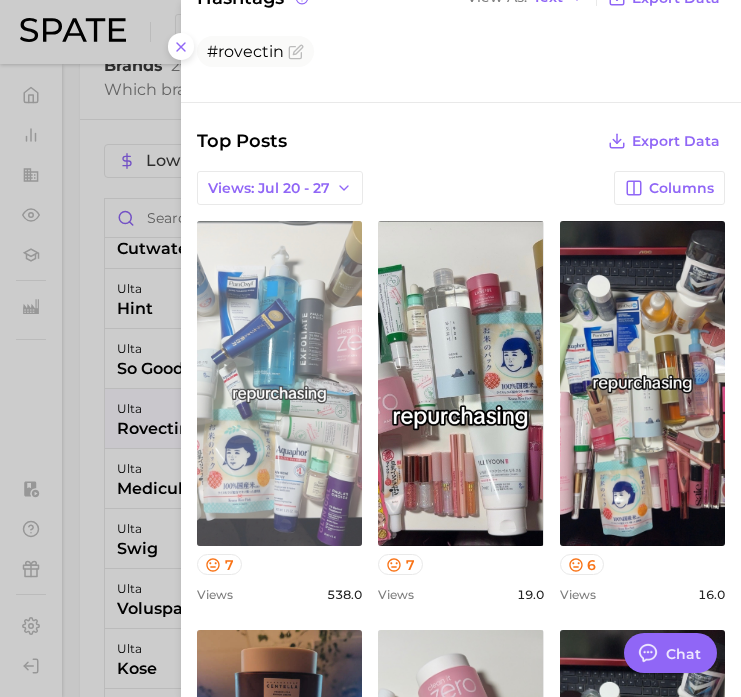 click on "view post on TikTok" at bounding box center (279, 383) 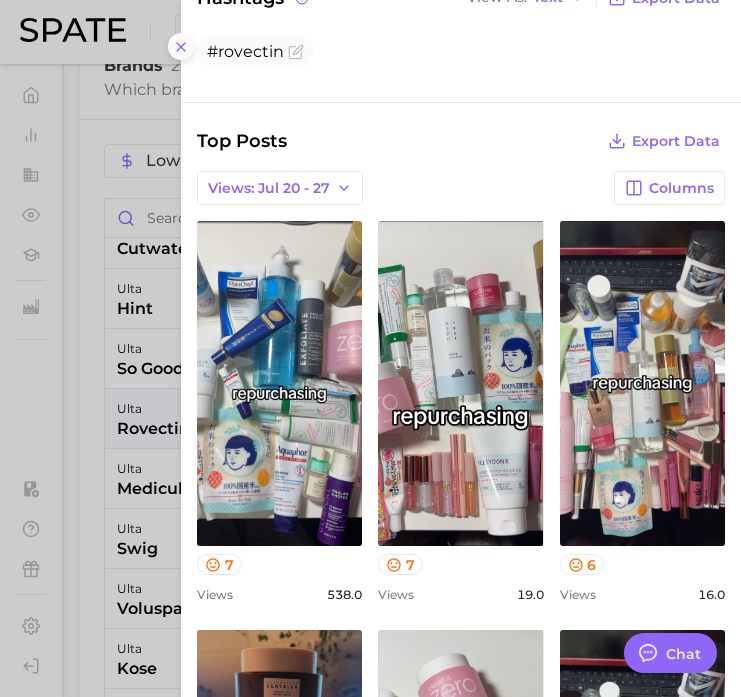 click 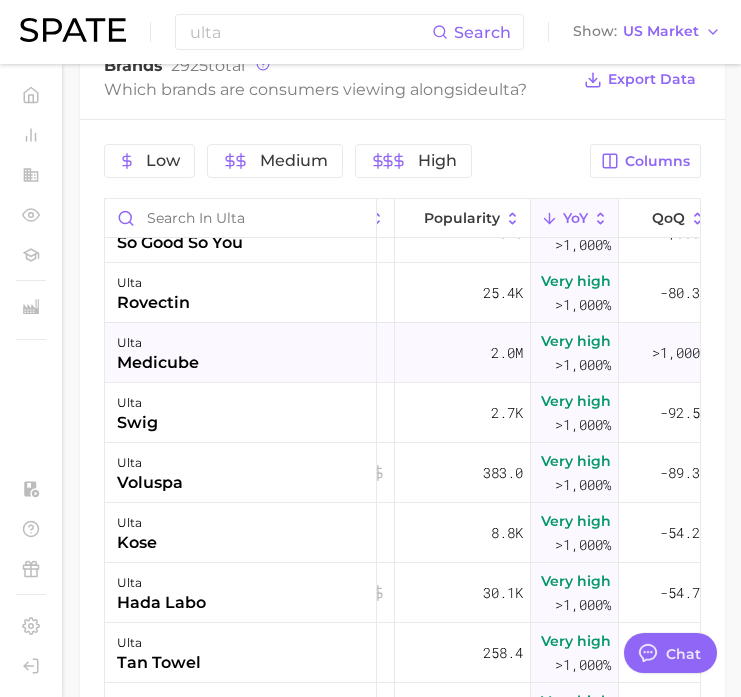 scroll, scrollTop: 3039, scrollLeft: 120, axis: both 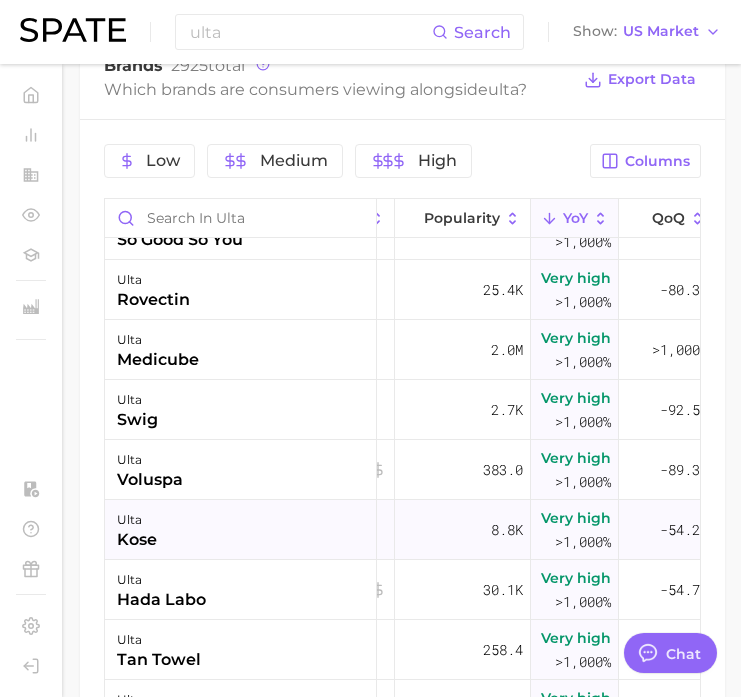 click on "8.8k" at bounding box center (463, 530) 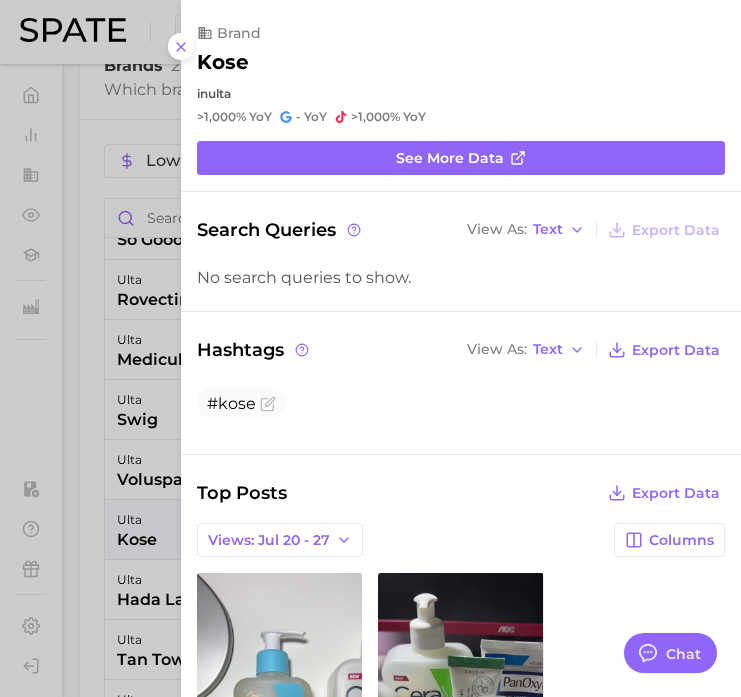scroll, scrollTop: 0, scrollLeft: 0, axis: both 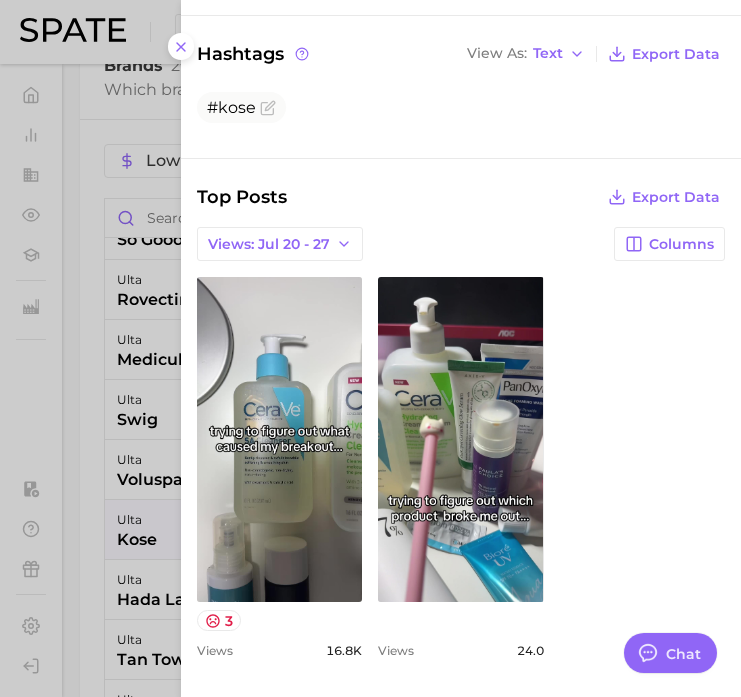 click at bounding box center (370, 348) 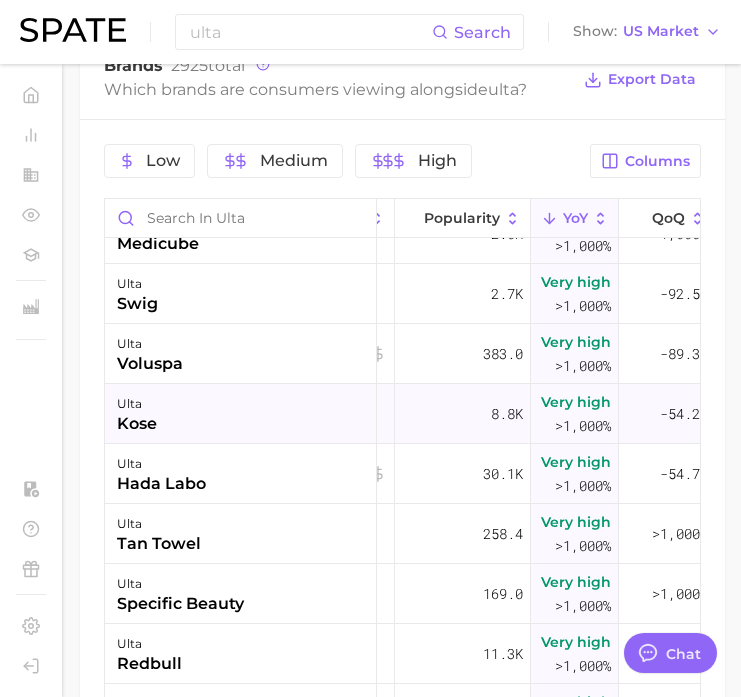 scroll, scrollTop: 3157, scrollLeft: 120, axis: both 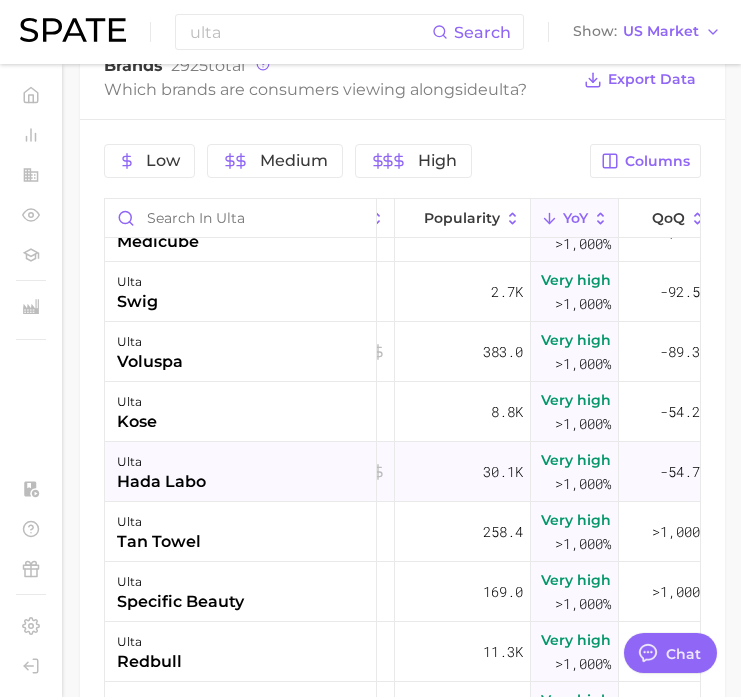 click on "30.1k" at bounding box center (463, 472) 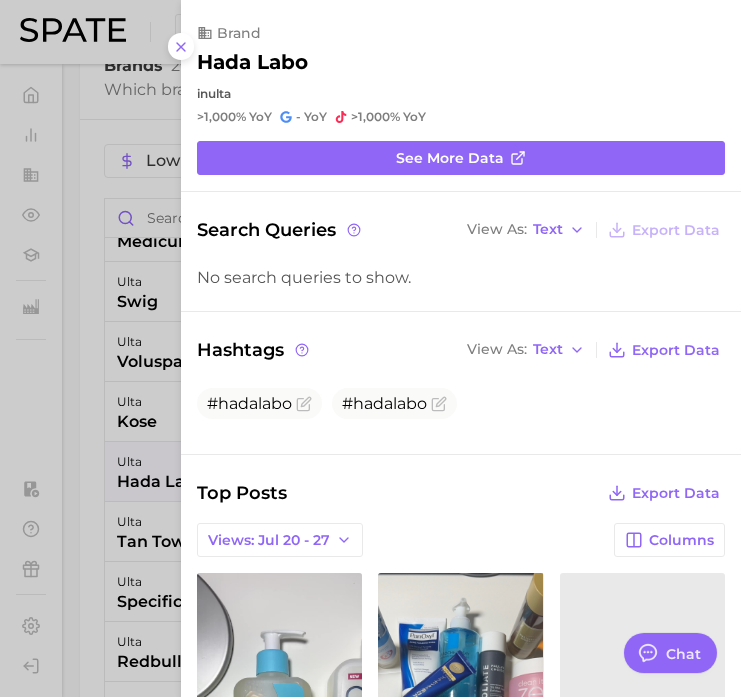 scroll, scrollTop: 0, scrollLeft: 0, axis: both 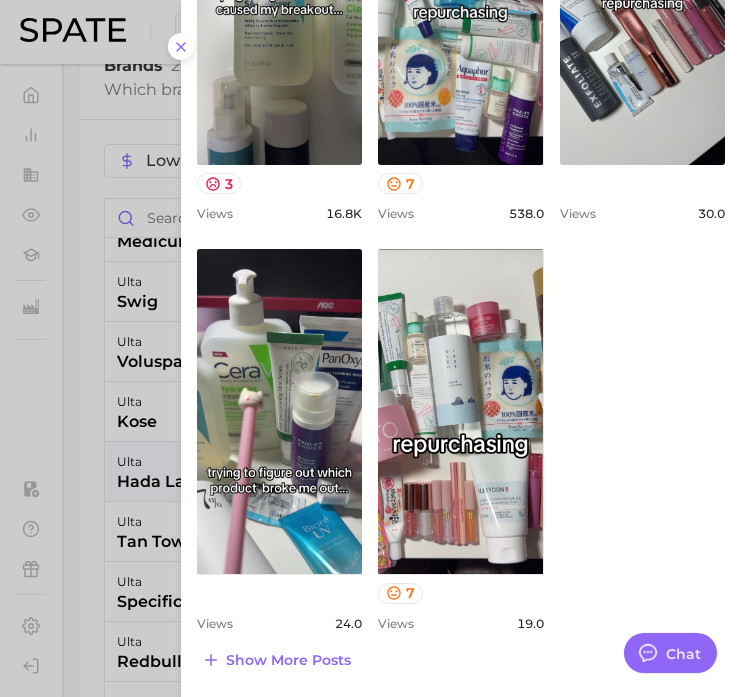 click at bounding box center (370, 348) 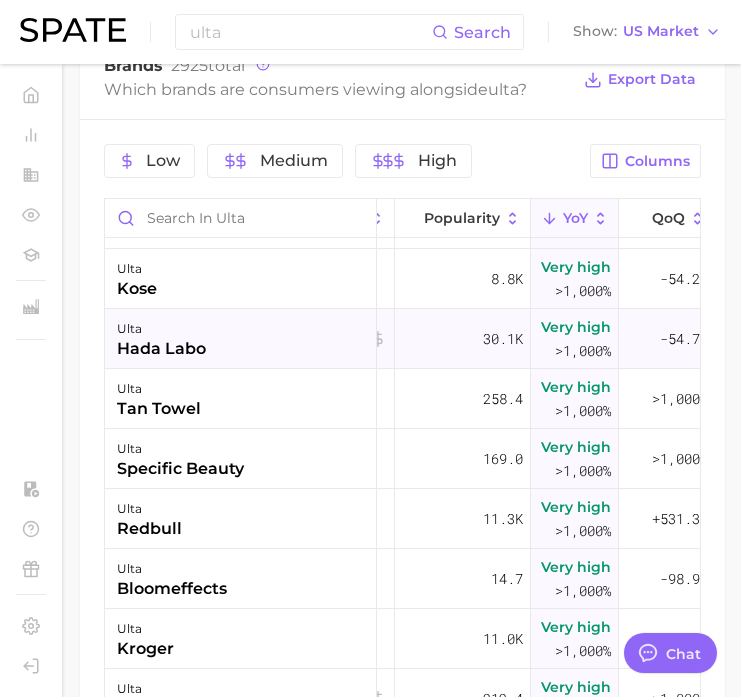 scroll, scrollTop: 3301, scrollLeft: 120, axis: both 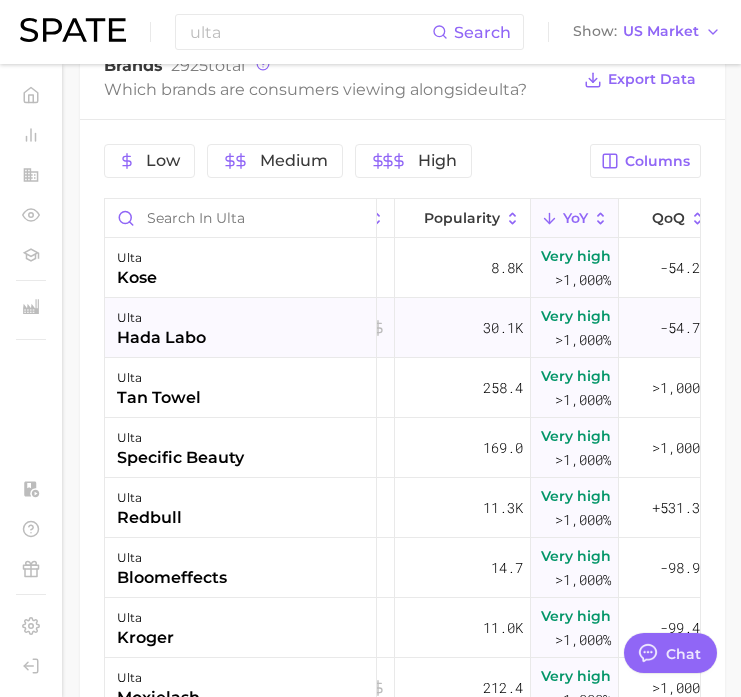 click on "ulta redbull" at bounding box center [241, 508] 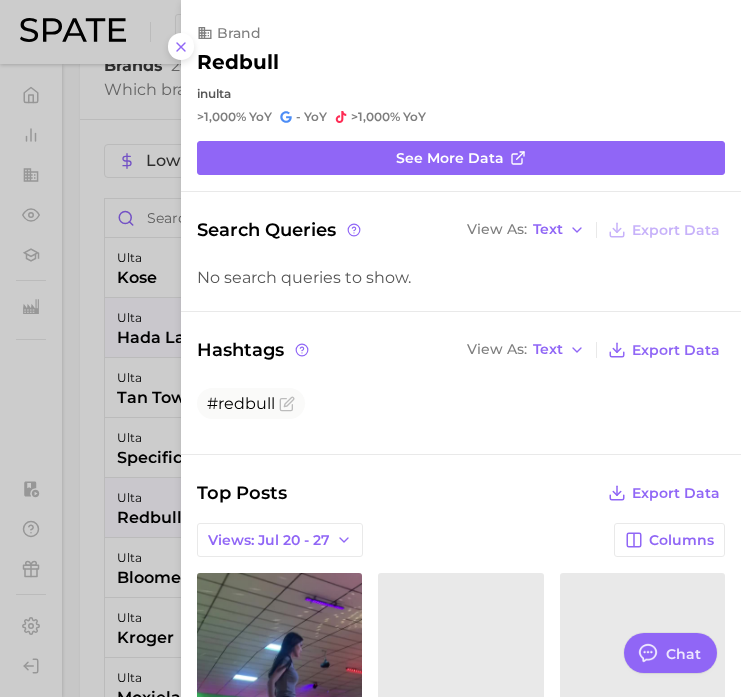 scroll, scrollTop: 0, scrollLeft: 0, axis: both 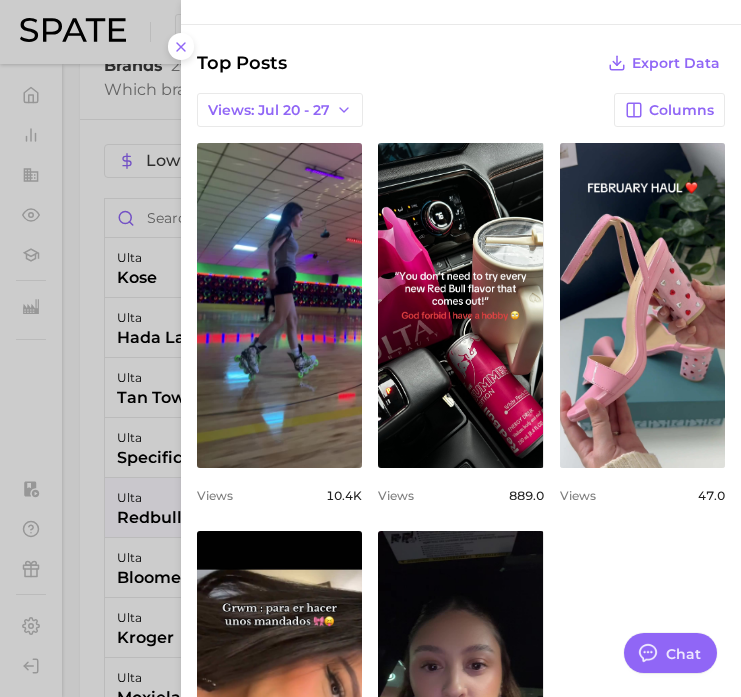 click at bounding box center [370, 348] 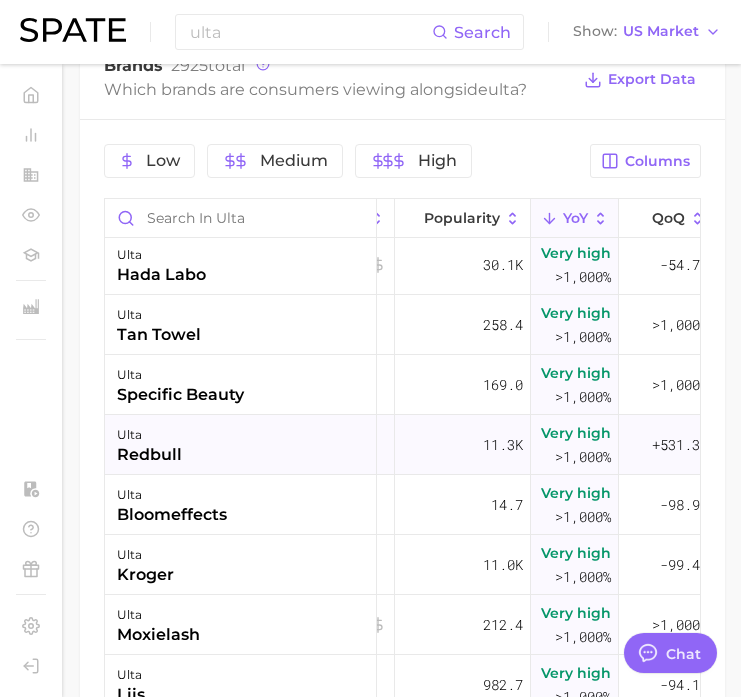 scroll, scrollTop: 3370, scrollLeft: 120, axis: both 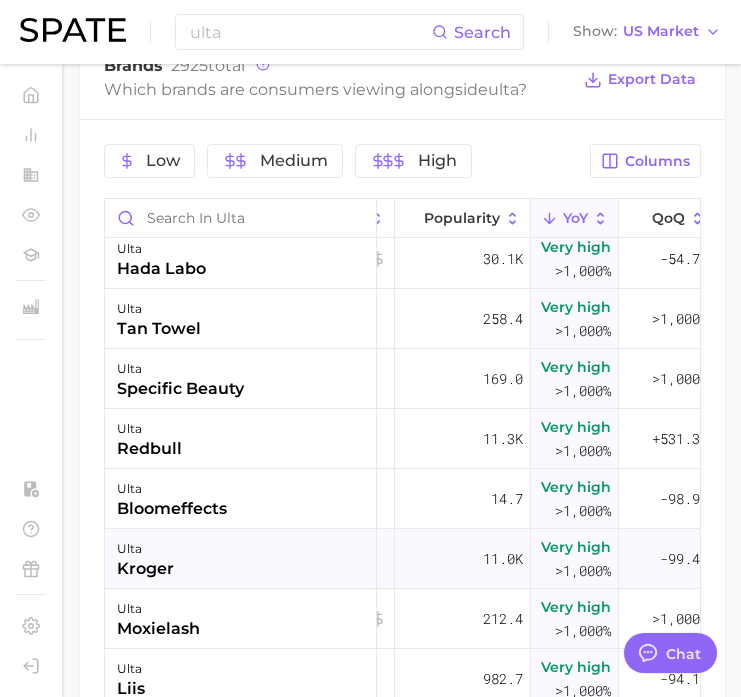 click on "ulta kroger" at bounding box center (241, 559) 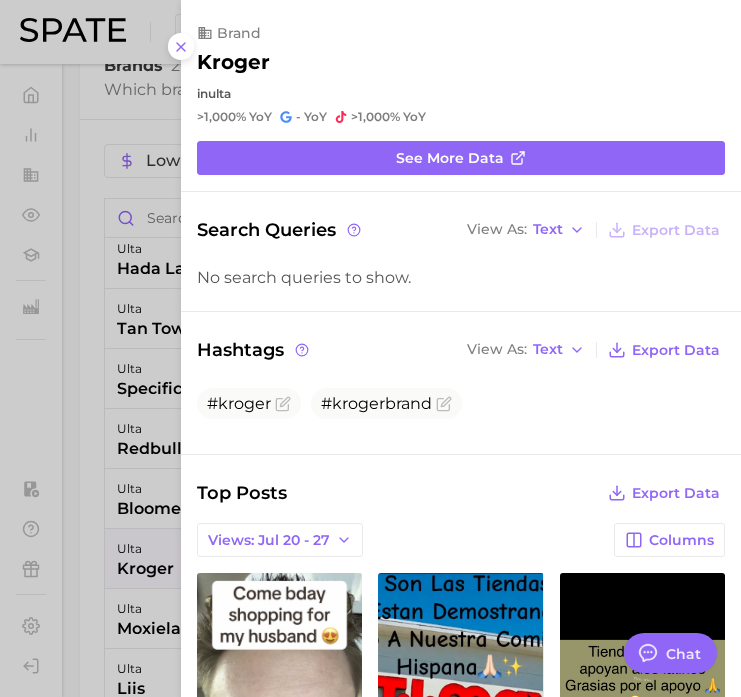 scroll, scrollTop: 0, scrollLeft: 0, axis: both 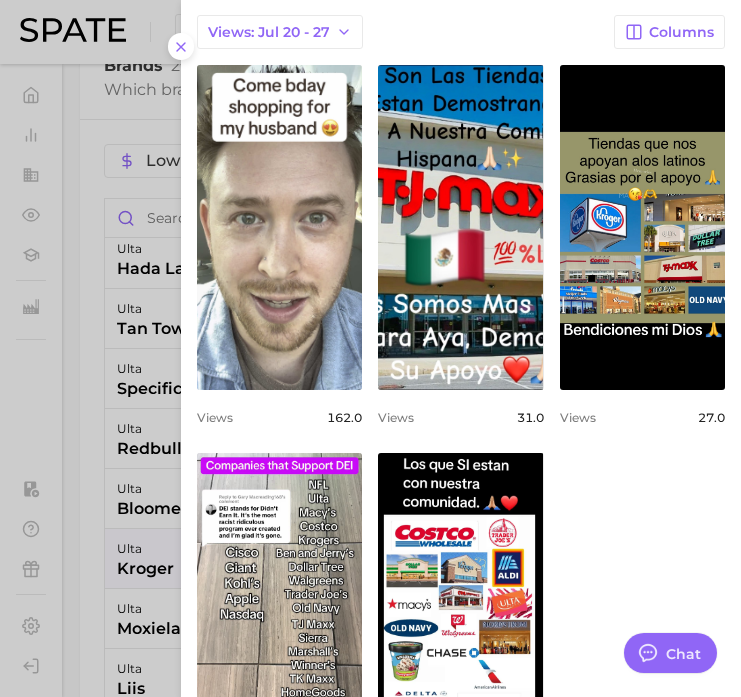 click at bounding box center (370, 348) 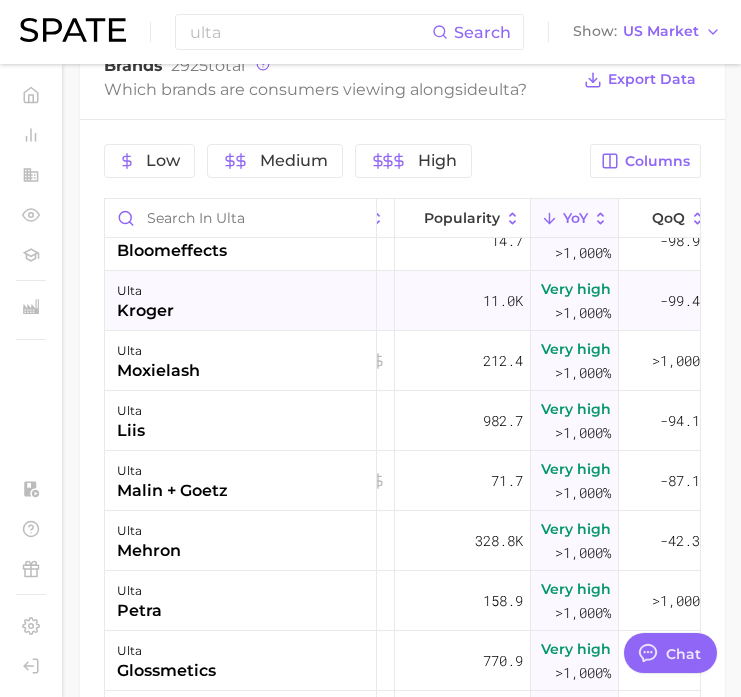 scroll, scrollTop: 3631, scrollLeft: 120, axis: both 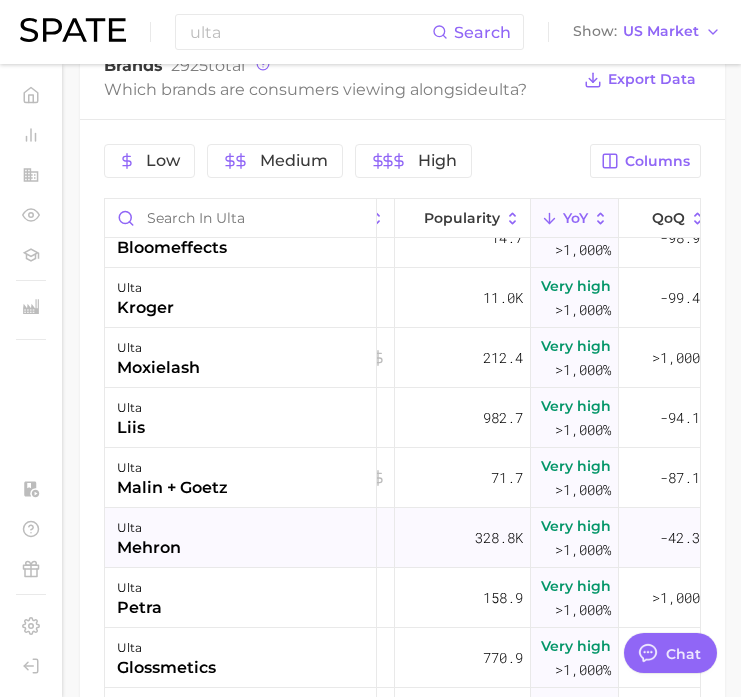 click on "ulta mehron" at bounding box center (241, 538) 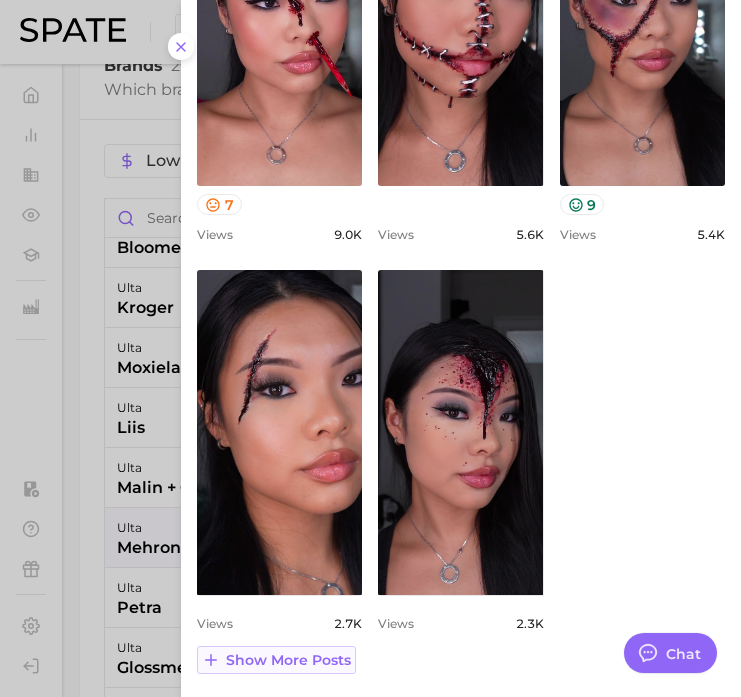 click on "Show more posts" at bounding box center [288, 660] 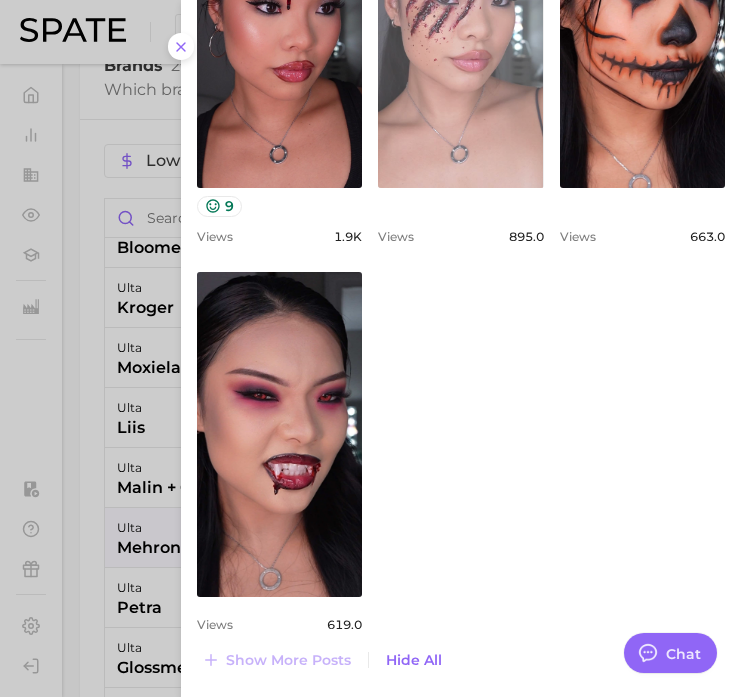 type on "x" 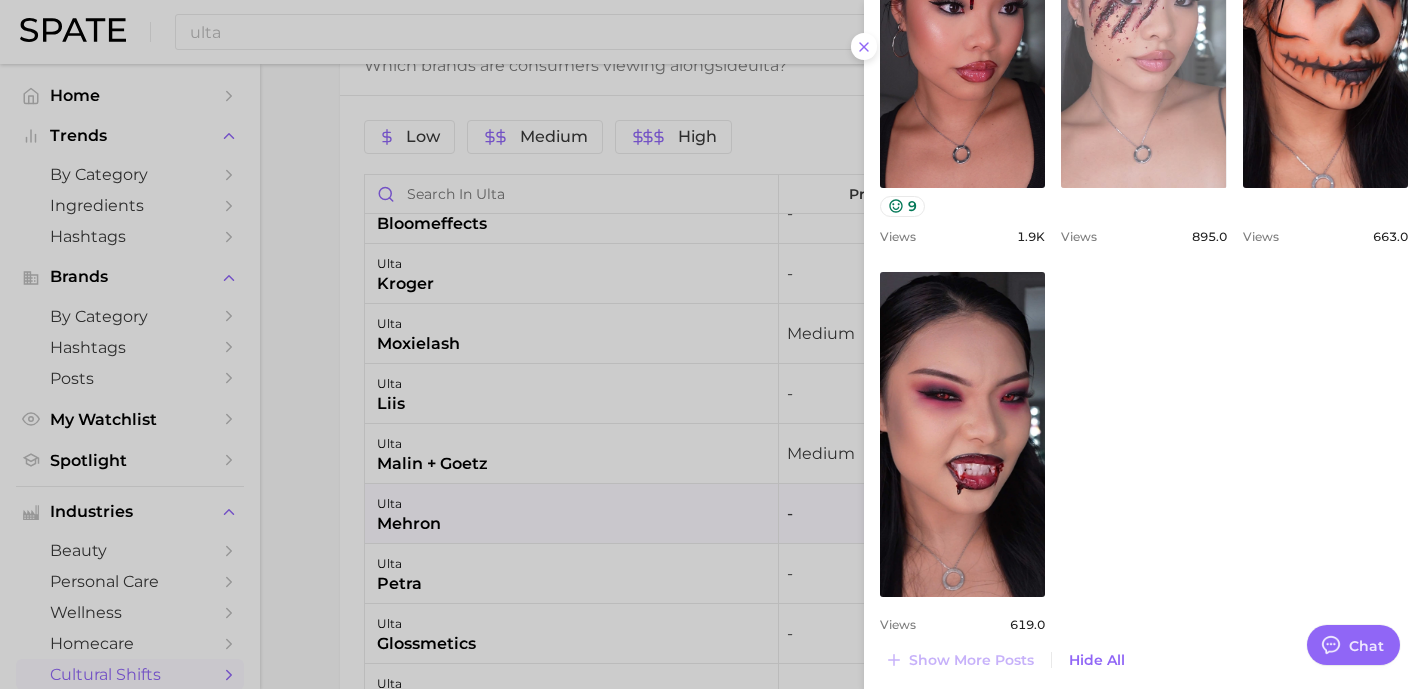 scroll, scrollTop: 3631, scrollLeft: 0, axis: vertical 